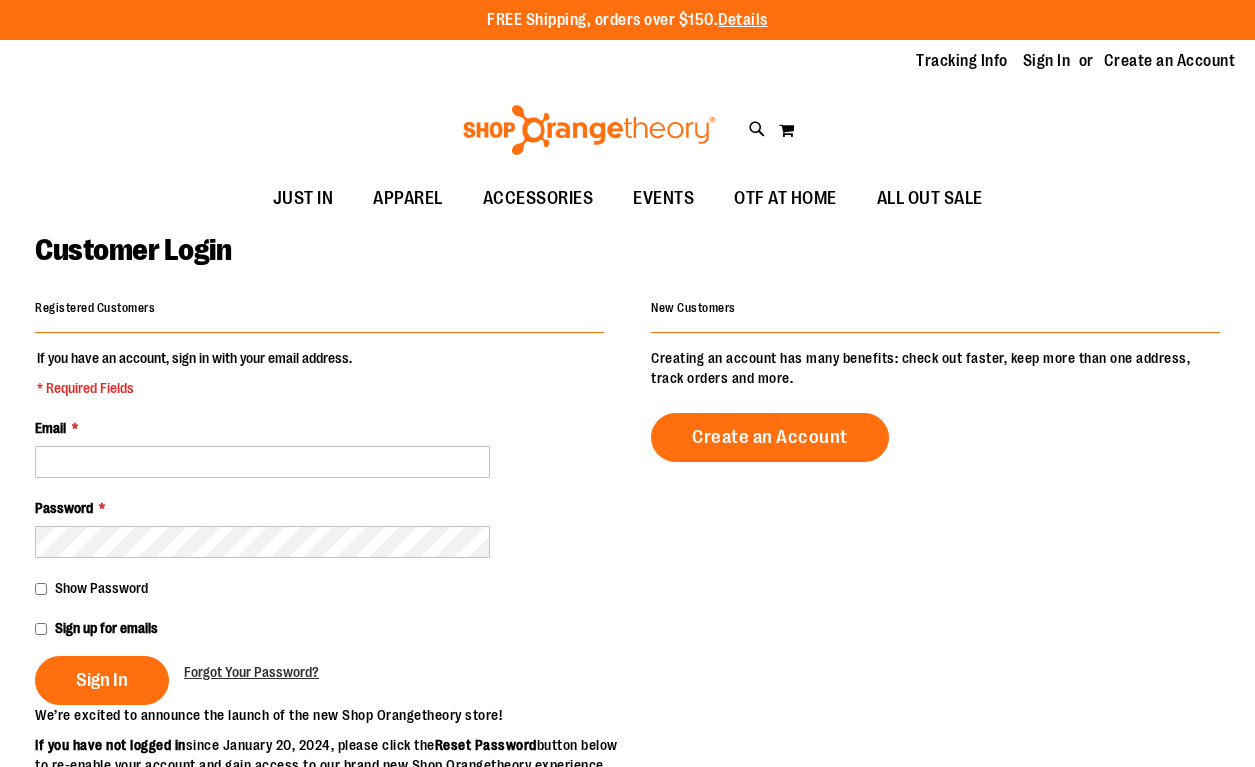 scroll, scrollTop: 0, scrollLeft: 0, axis: both 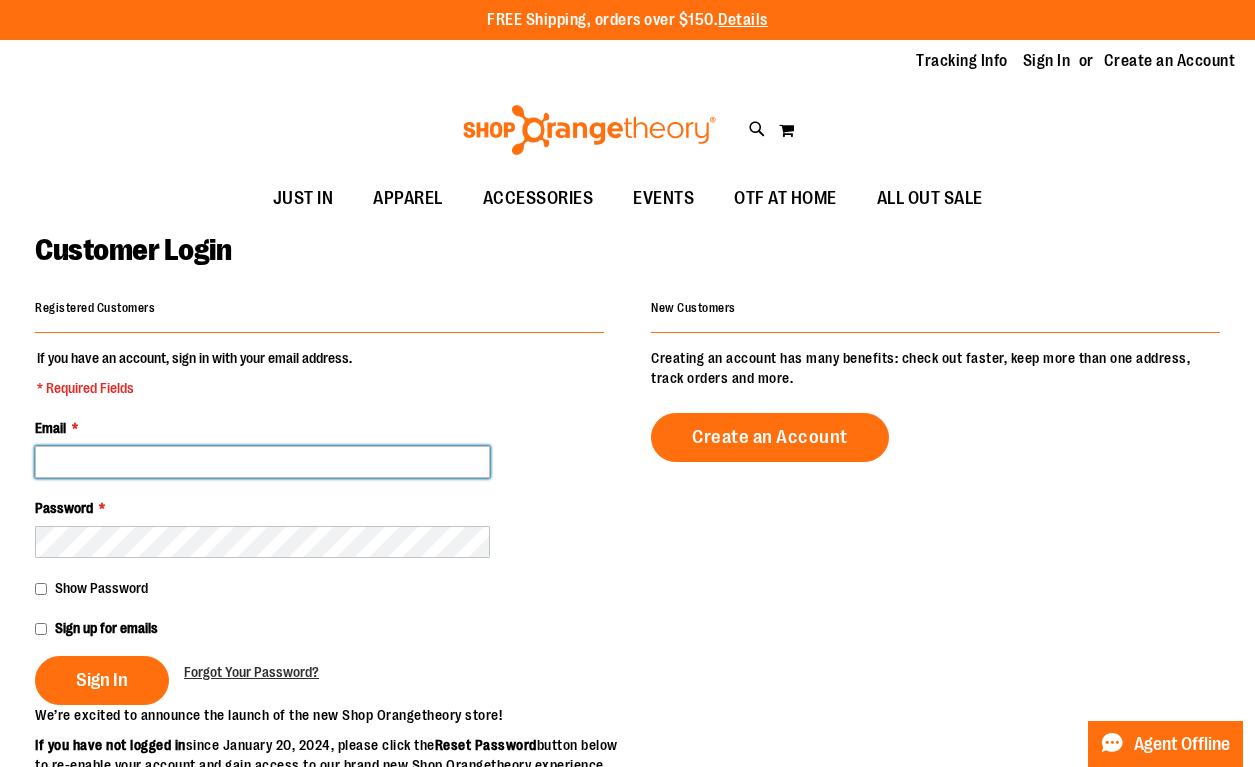 type on "**********" 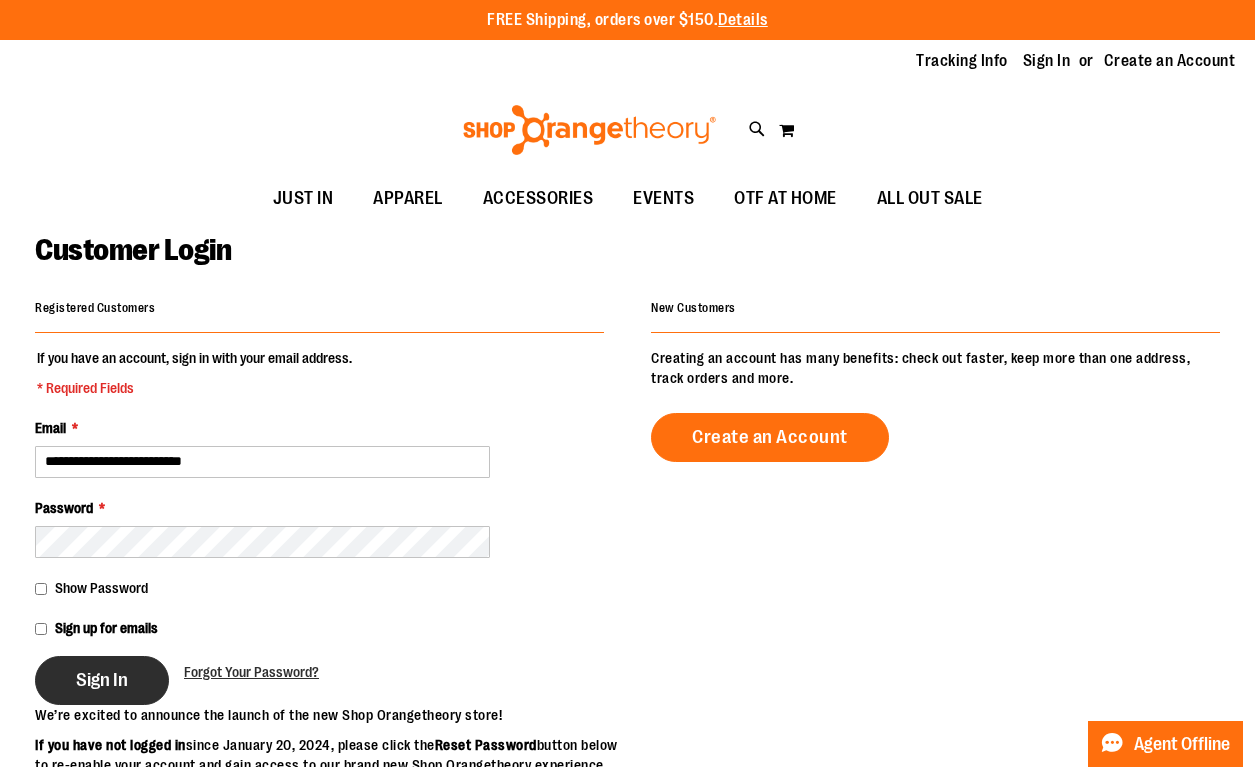 click on "Sign In" at bounding box center [102, 680] 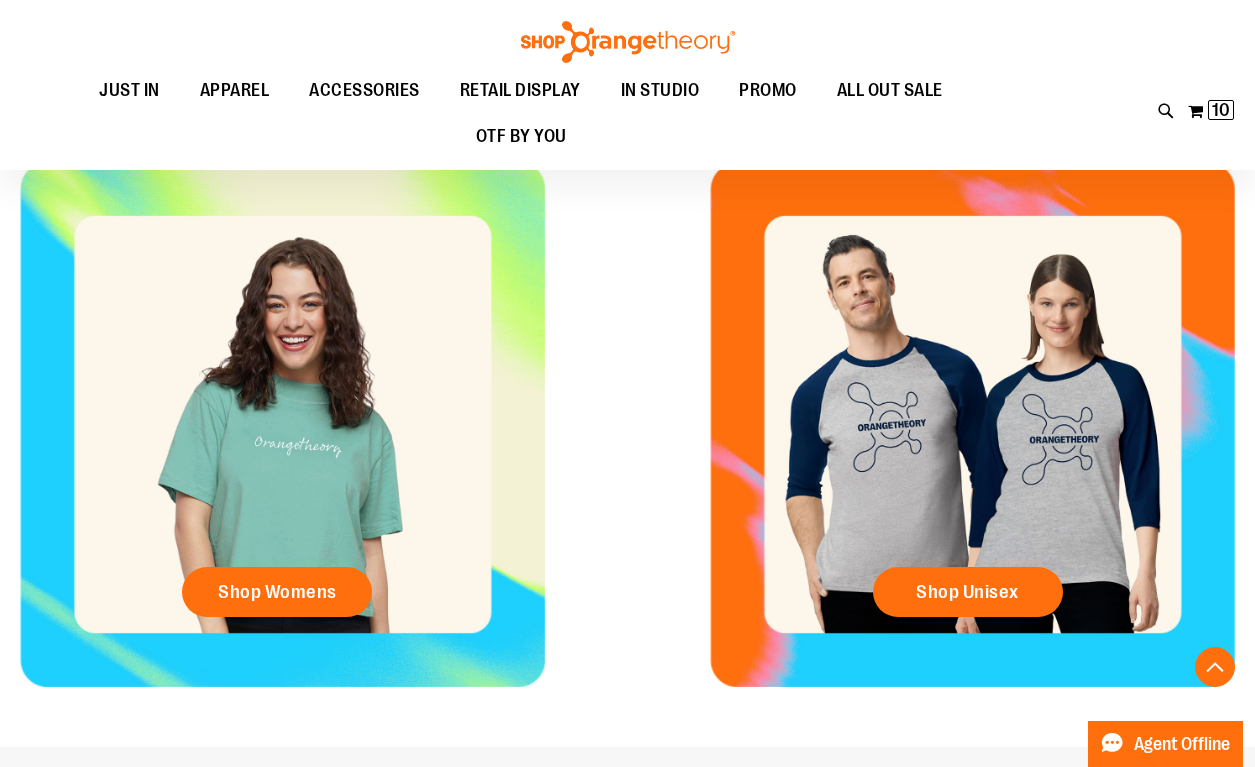 scroll, scrollTop: 667, scrollLeft: 0, axis: vertical 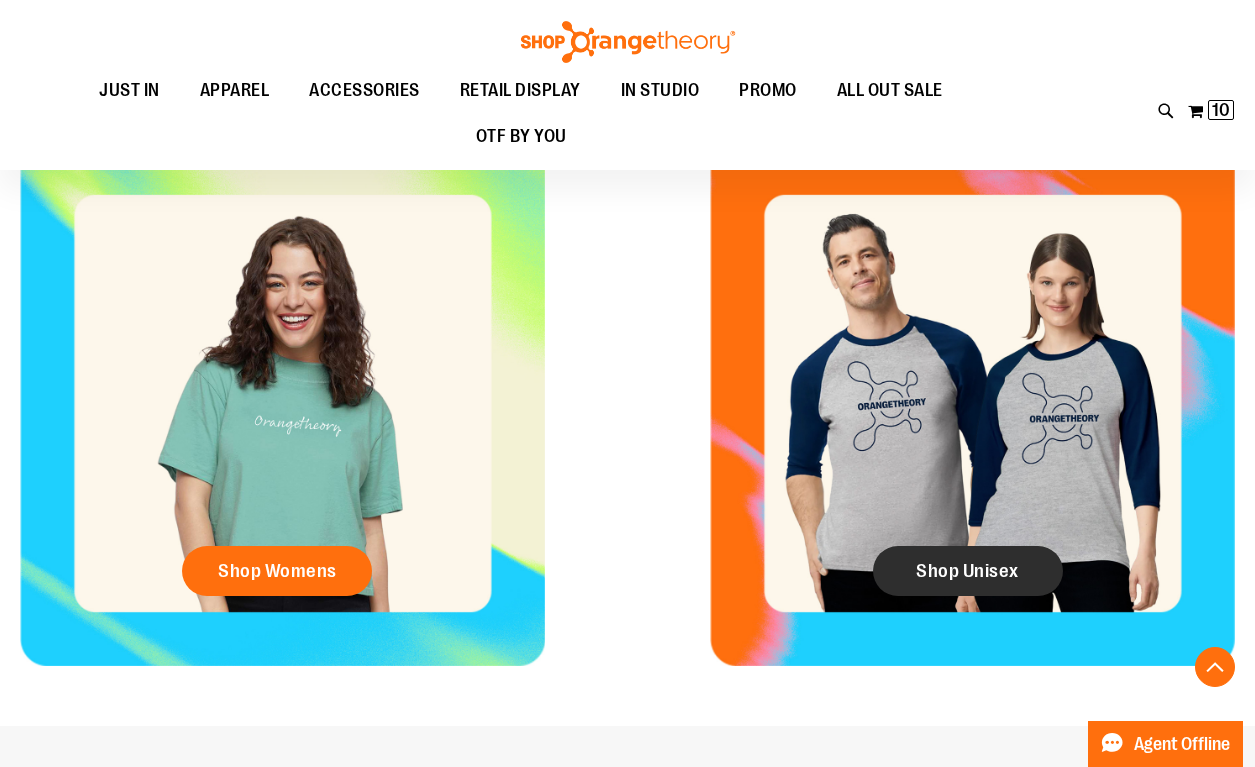 click on "Shop Unisex" 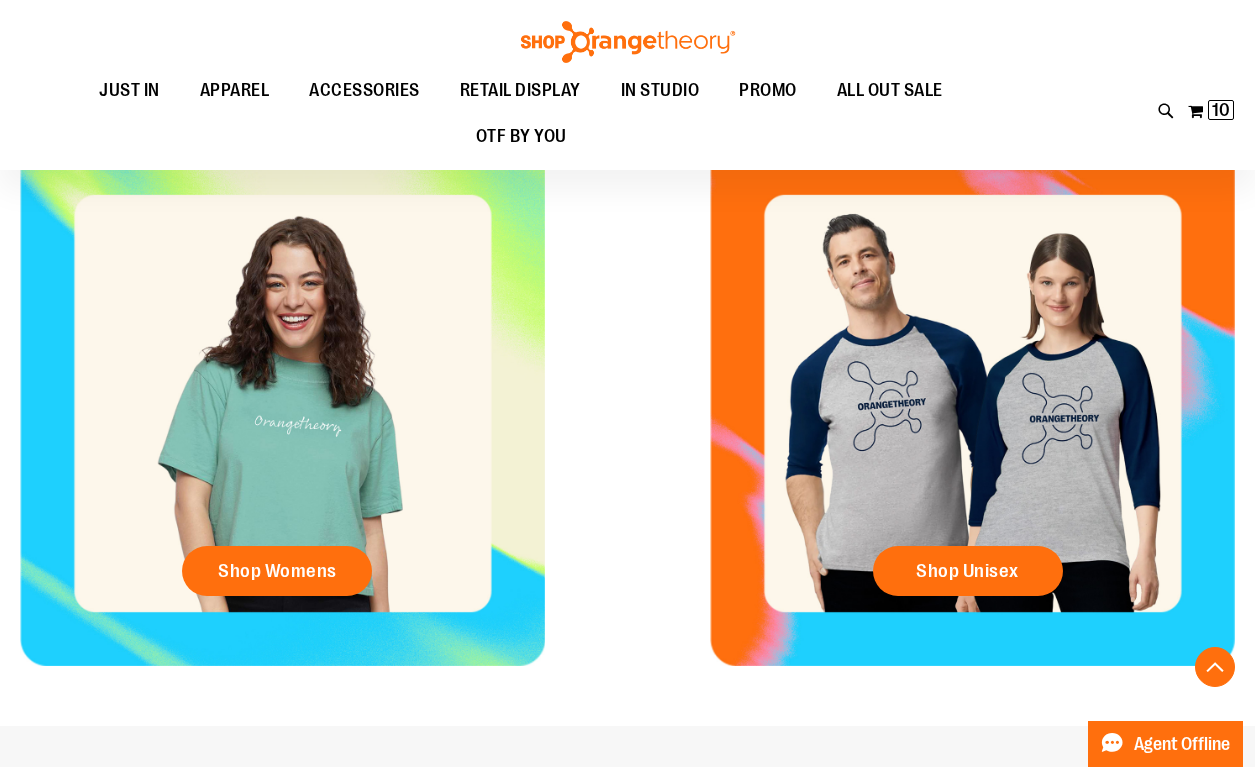 click on "Shop Unisex" 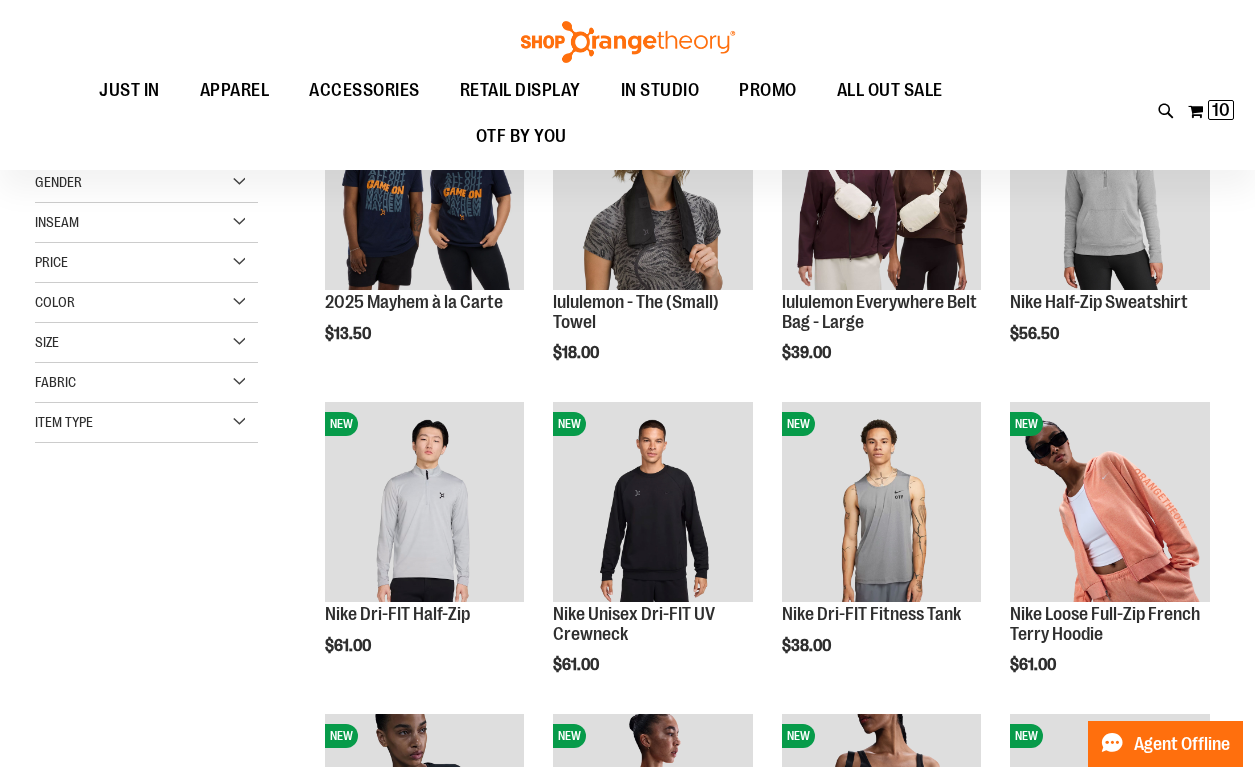 scroll, scrollTop: 320, scrollLeft: 0, axis: vertical 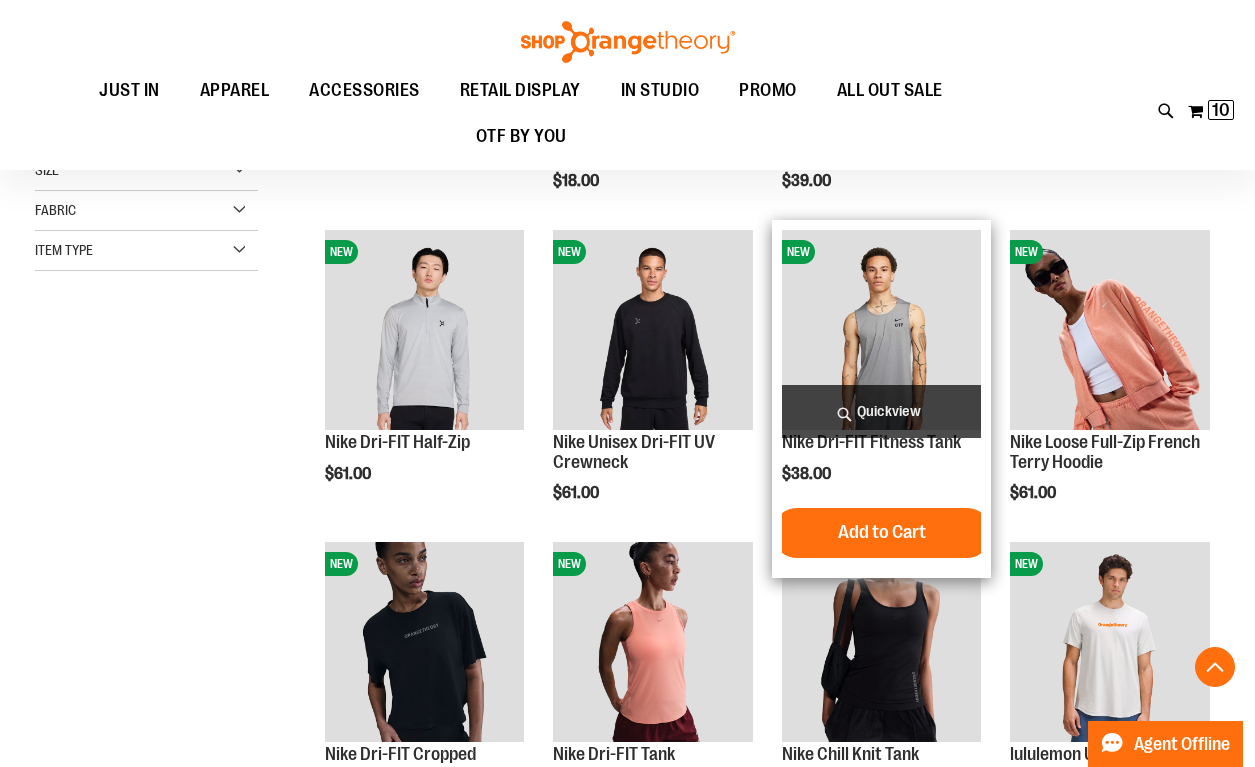 click at bounding box center [881, 329] 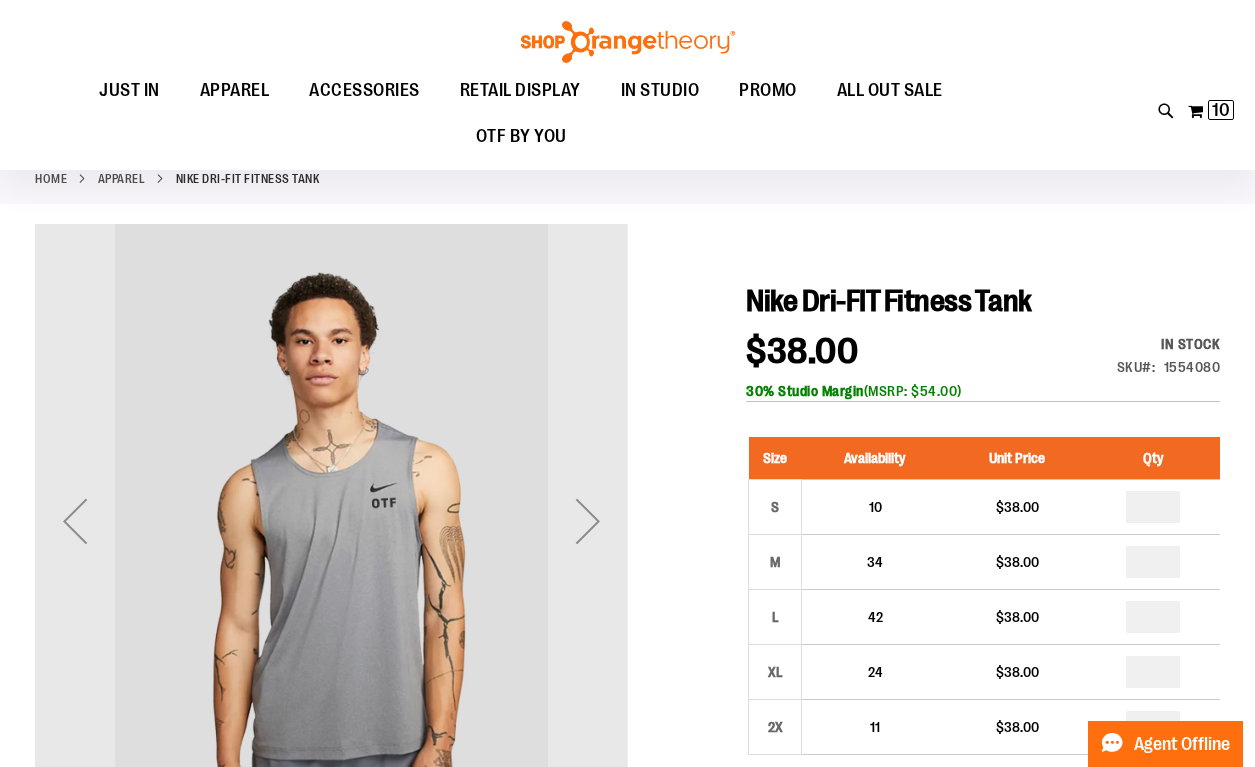 scroll, scrollTop: 169, scrollLeft: 0, axis: vertical 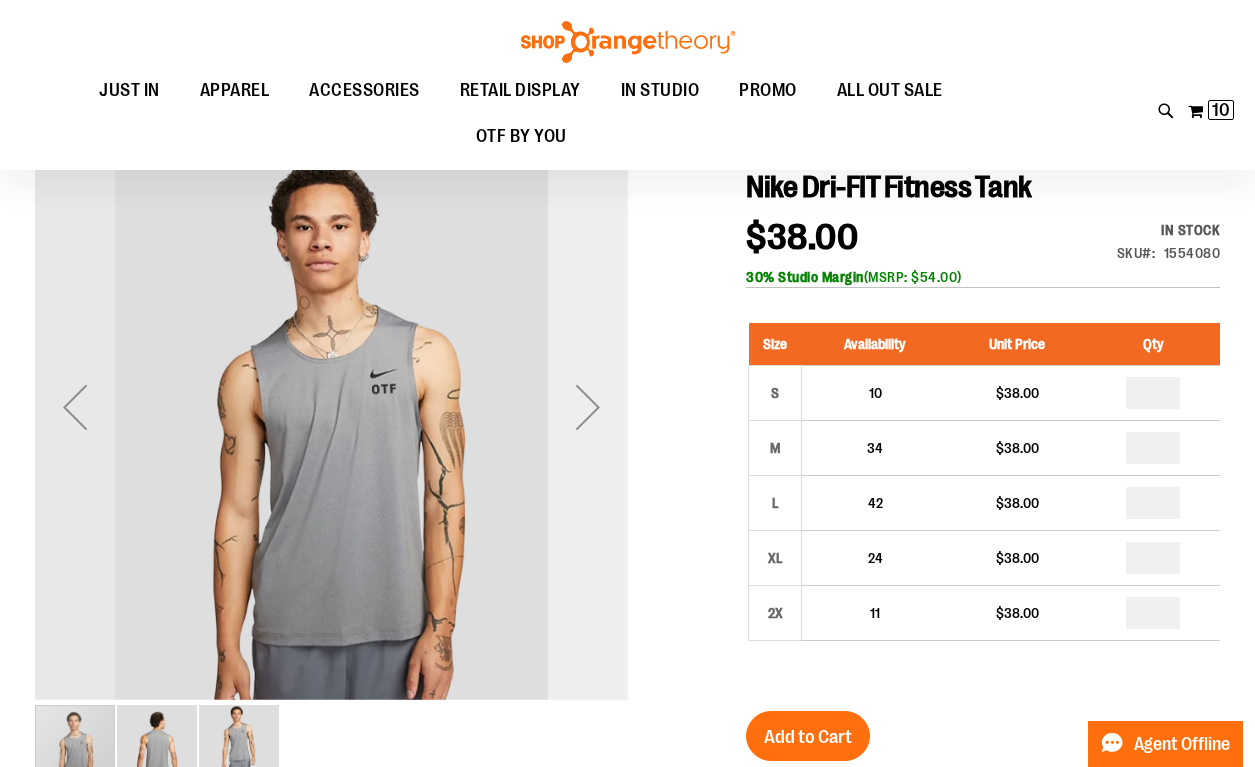 click at bounding box center [588, 407] 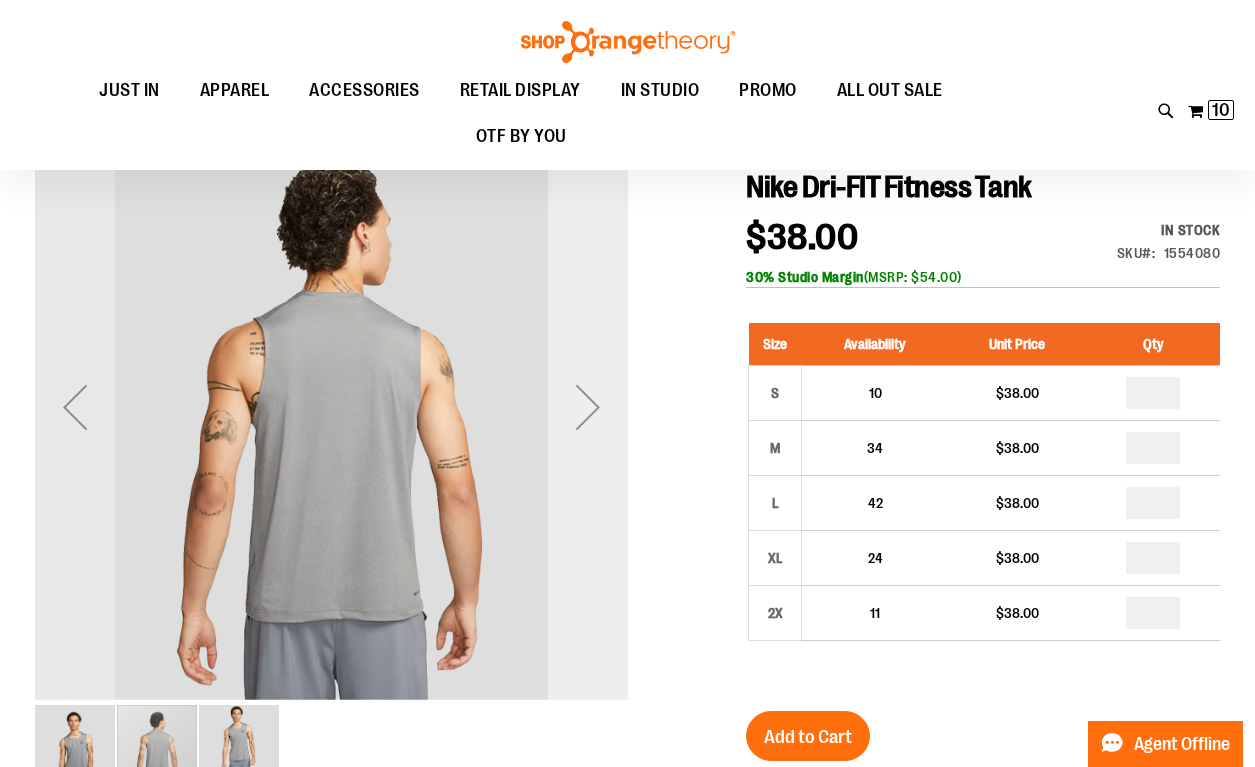 click at bounding box center [588, 407] 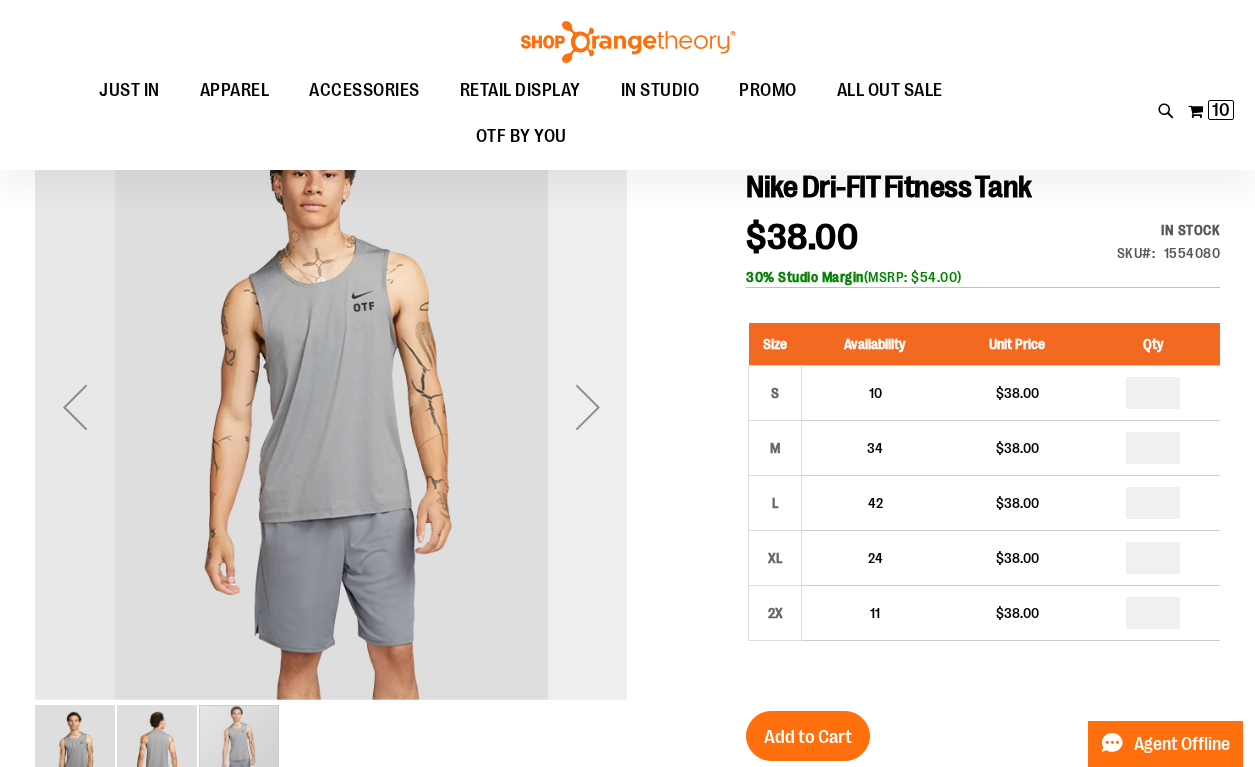 click at bounding box center [588, 407] 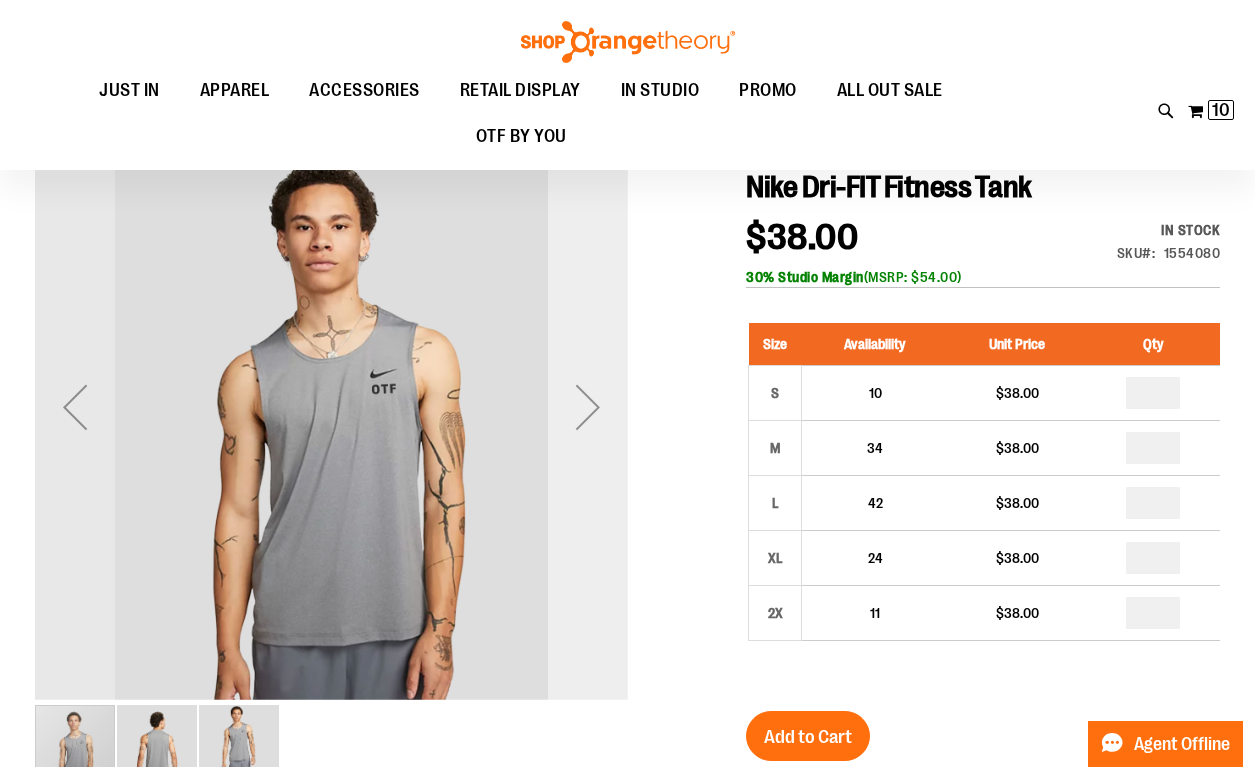 click at bounding box center (588, 407) 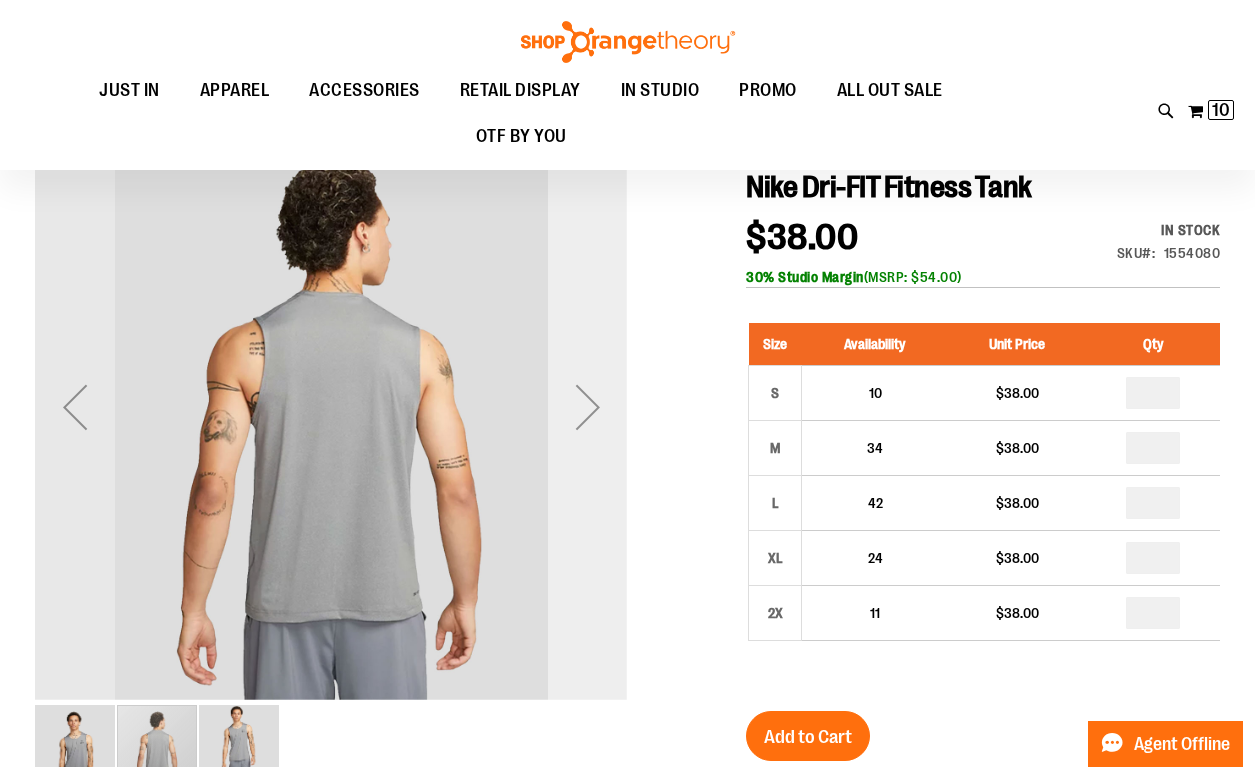 click at bounding box center (588, 407) 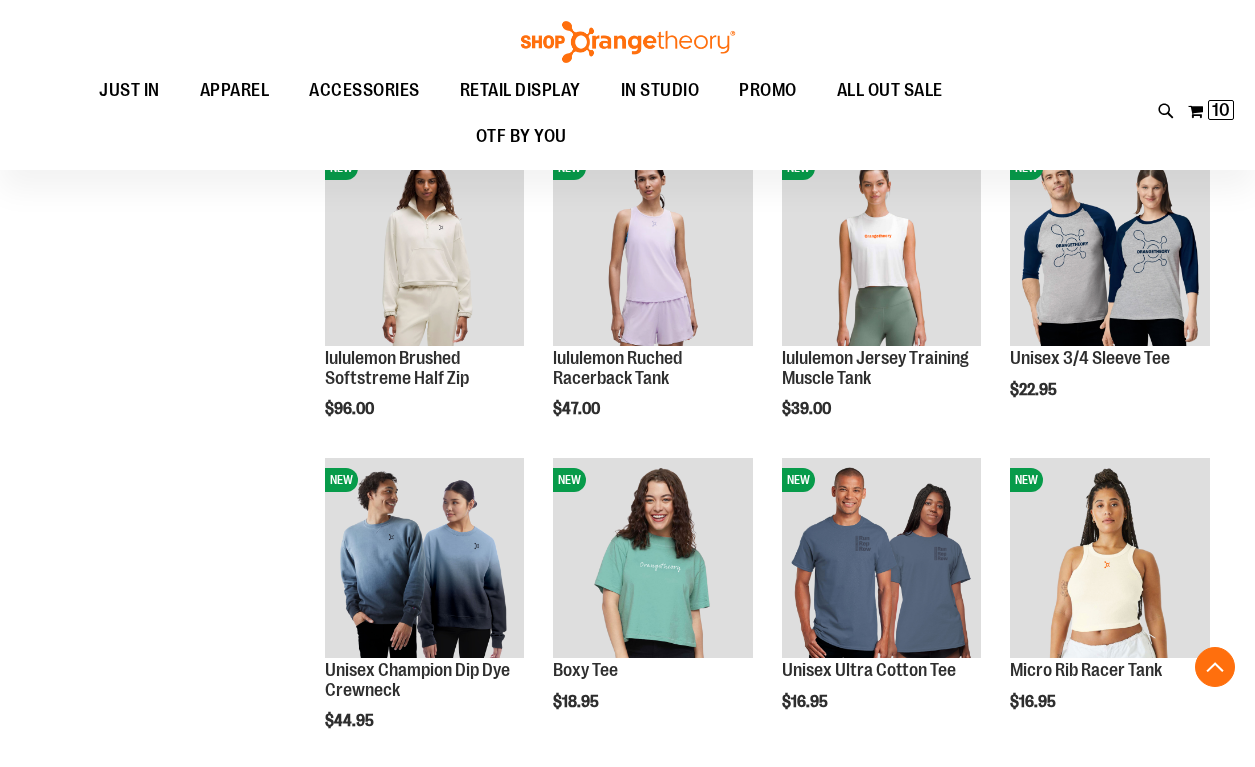 scroll, scrollTop: 962, scrollLeft: 0, axis: vertical 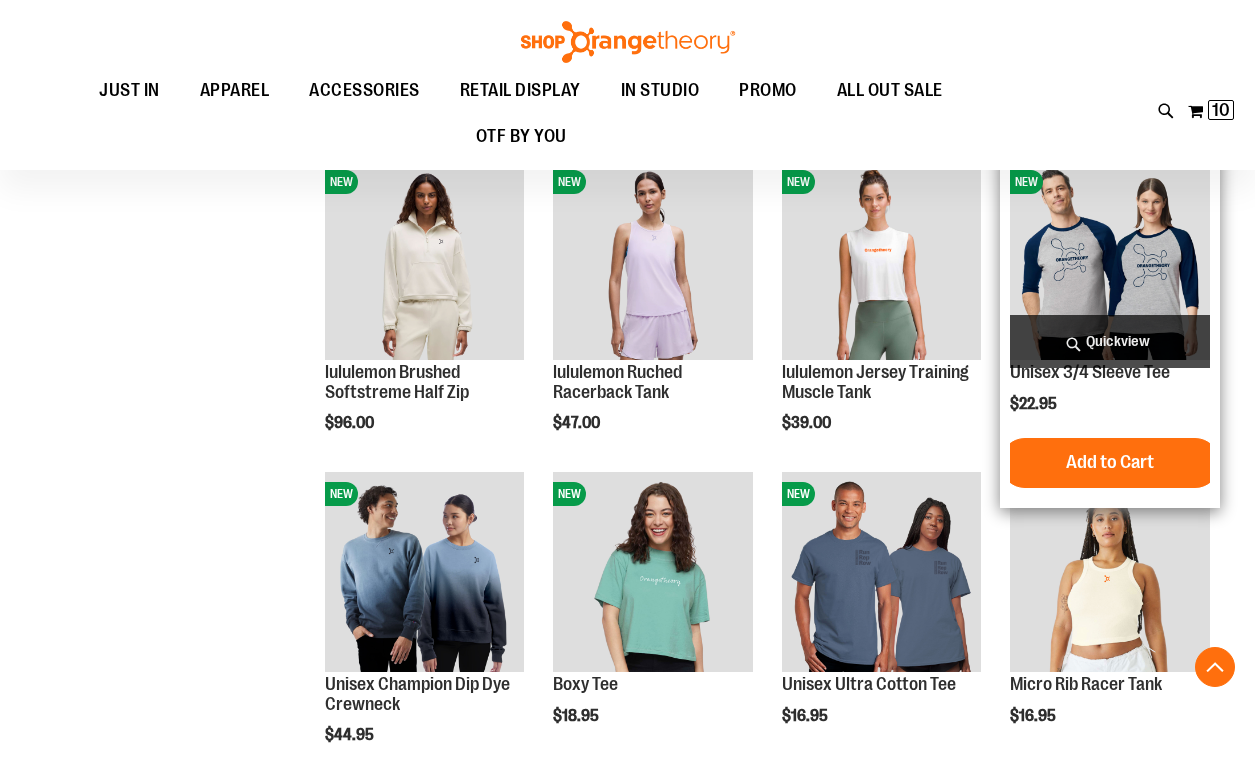 click at bounding box center [1109, 259] 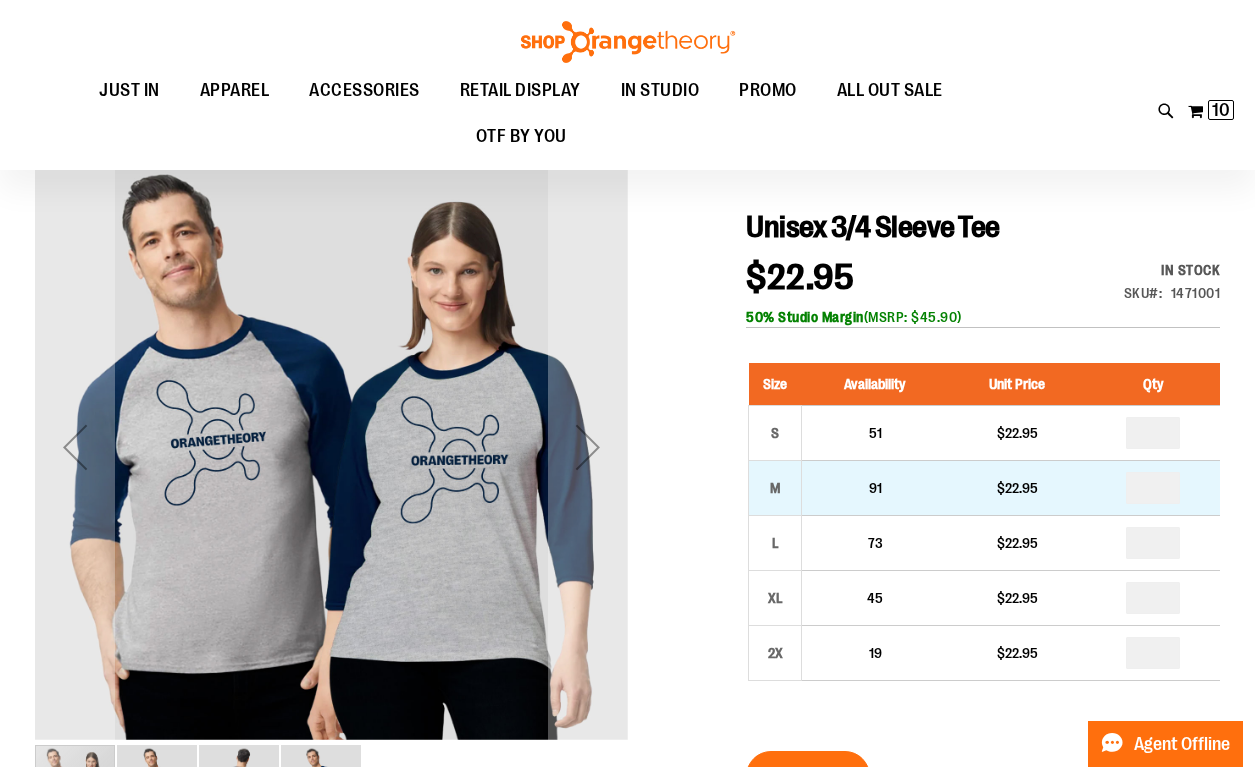 scroll, scrollTop: 162, scrollLeft: 0, axis: vertical 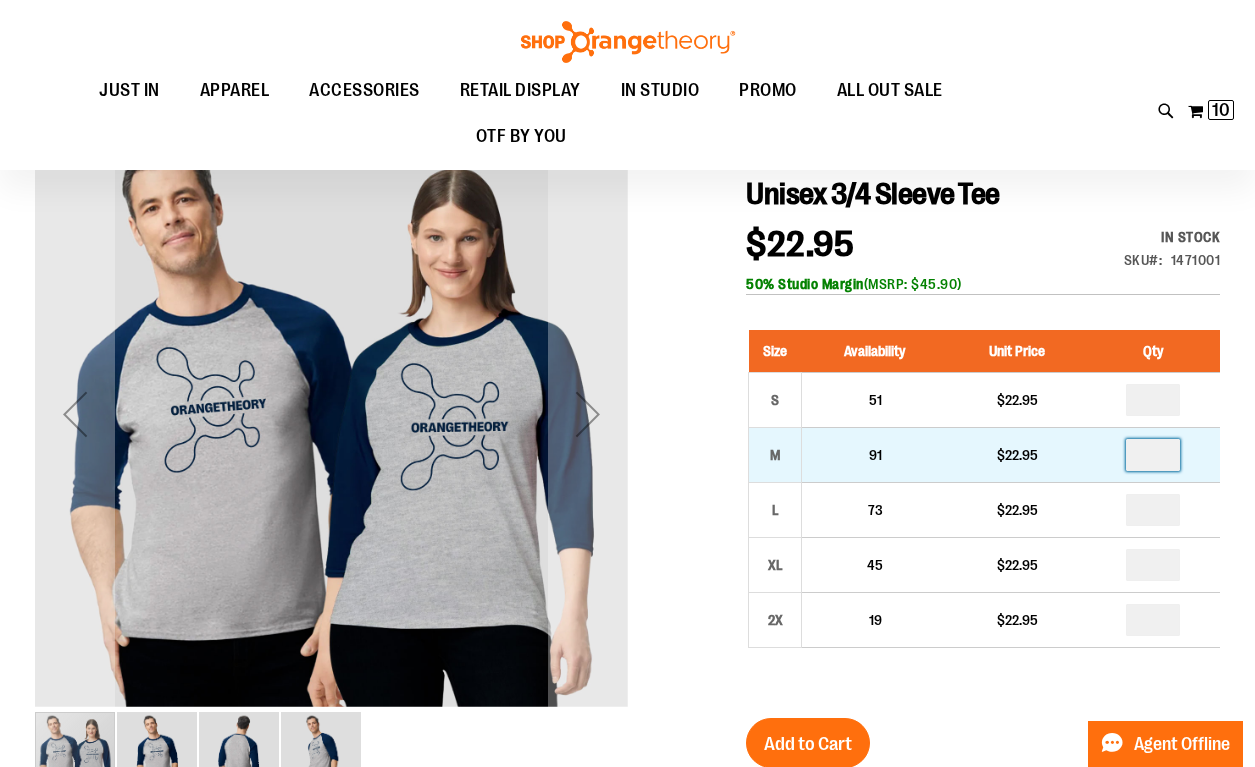 drag, startPoint x: 1168, startPoint y: 461, endPoint x: 1153, endPoint y: 461, distance: 15 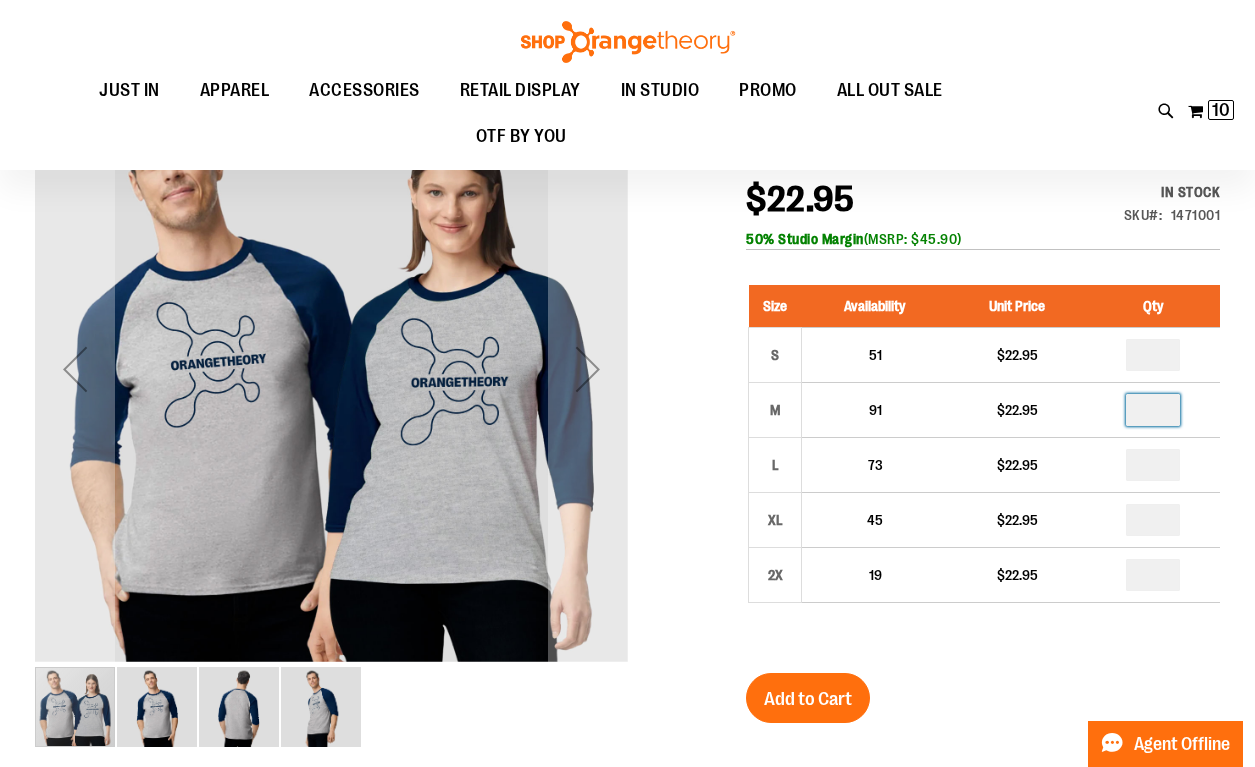 scroll, scrollTop: 209, scrollLeft: 0, axis: vertical 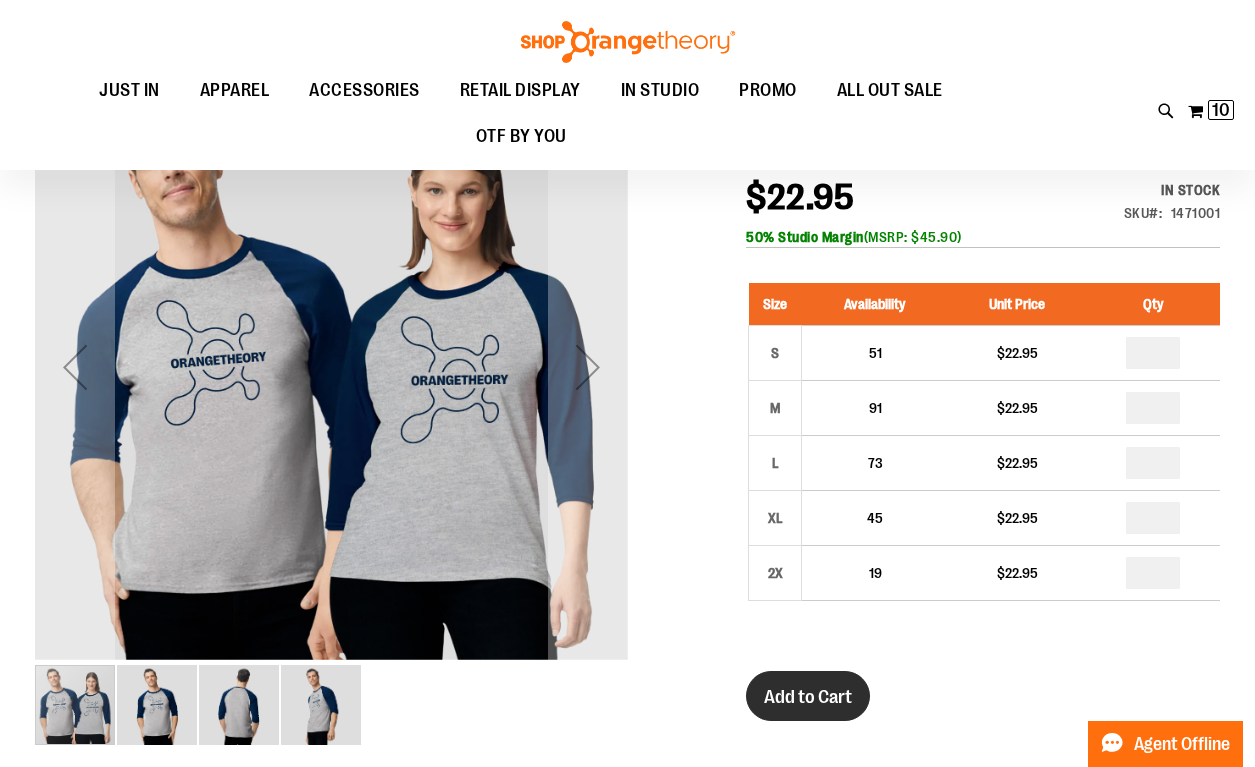click on "Add to Cart" at bounding box center [808, 697] 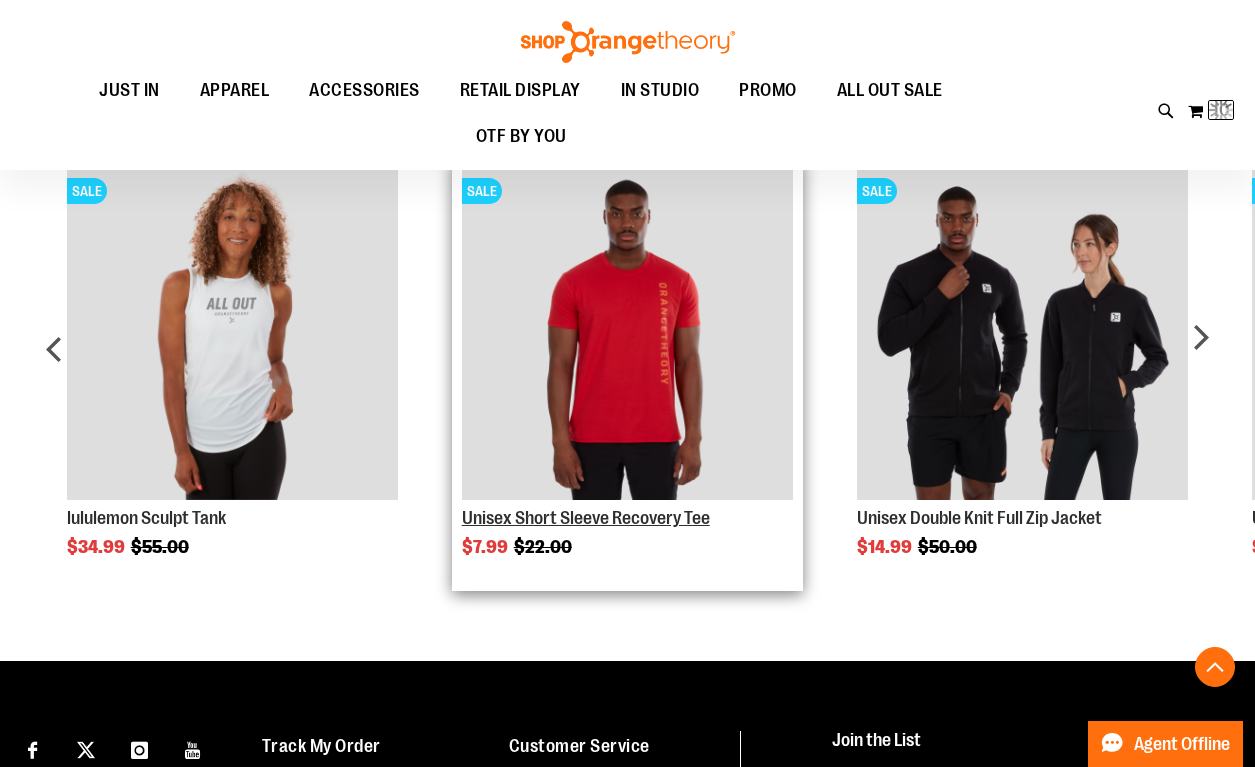 scroll, scrollTop: 1281, scrollLeft: 0, axis: vertical 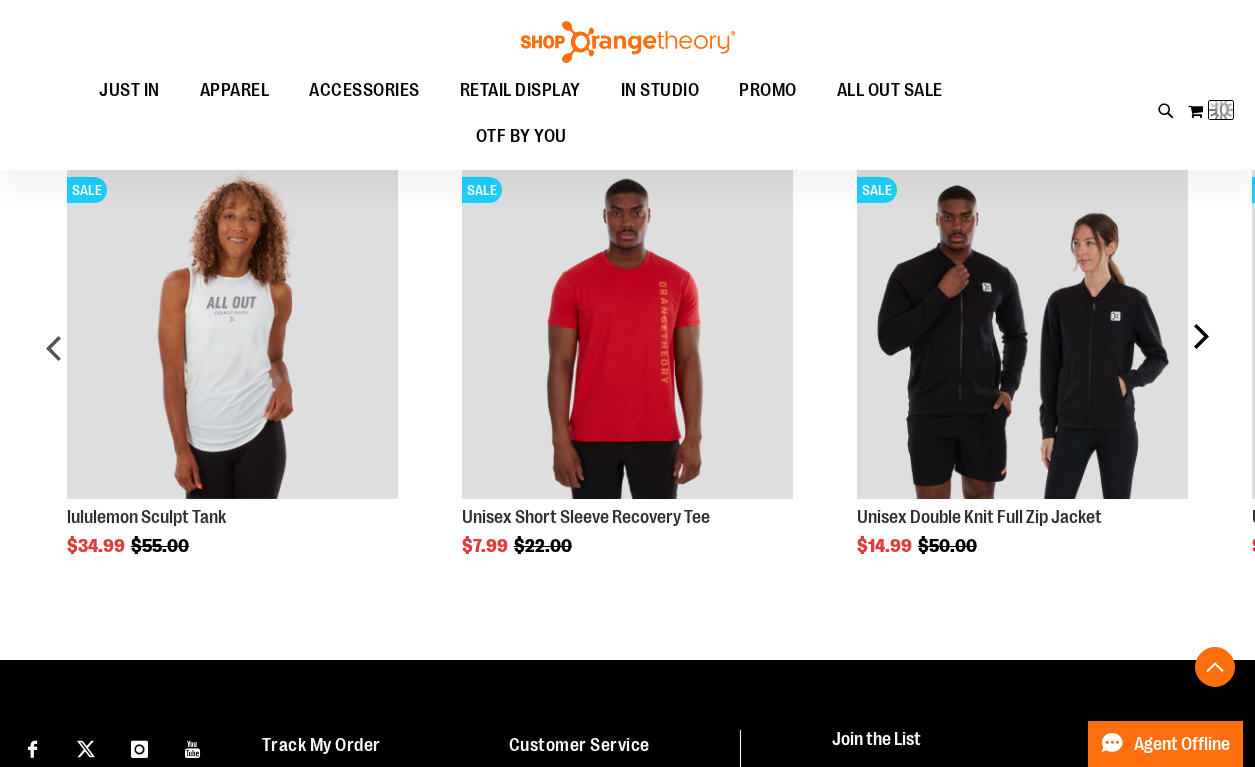 click on "next" at bounding box center [1200, 356] 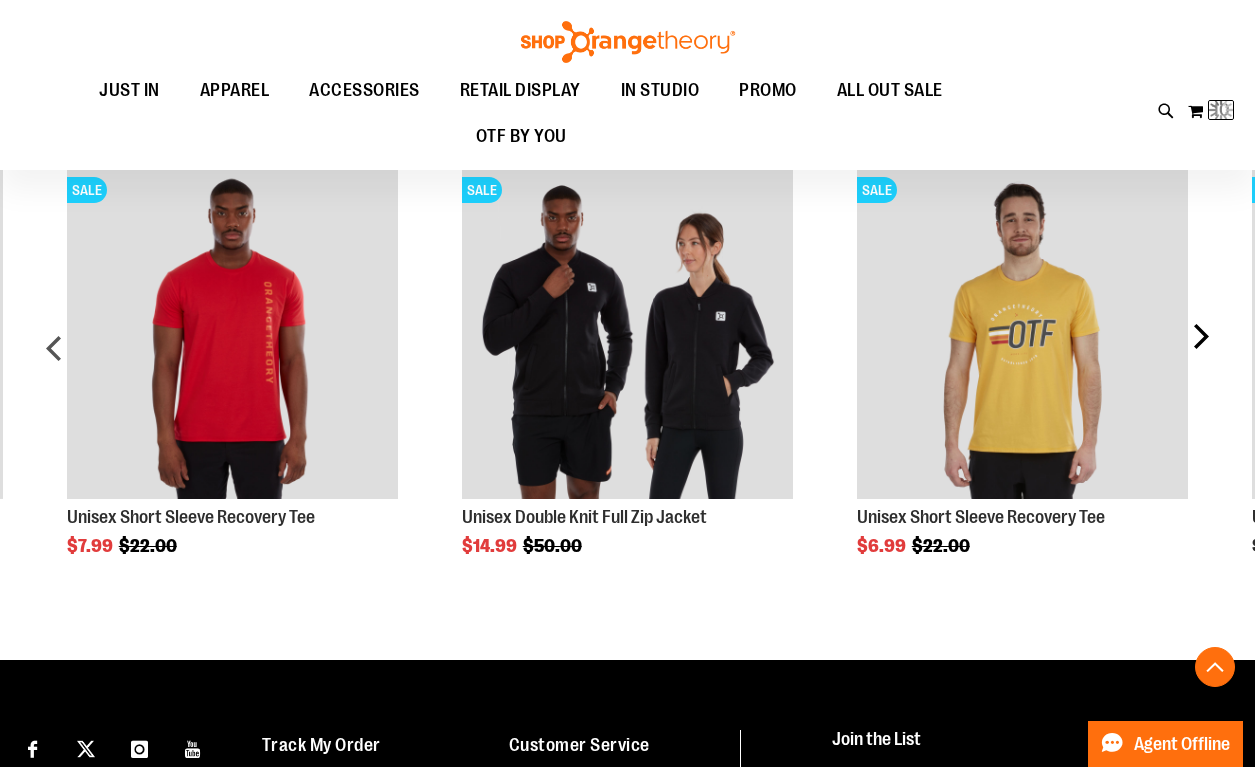 click on "next" at bounding box center (1200, 356) 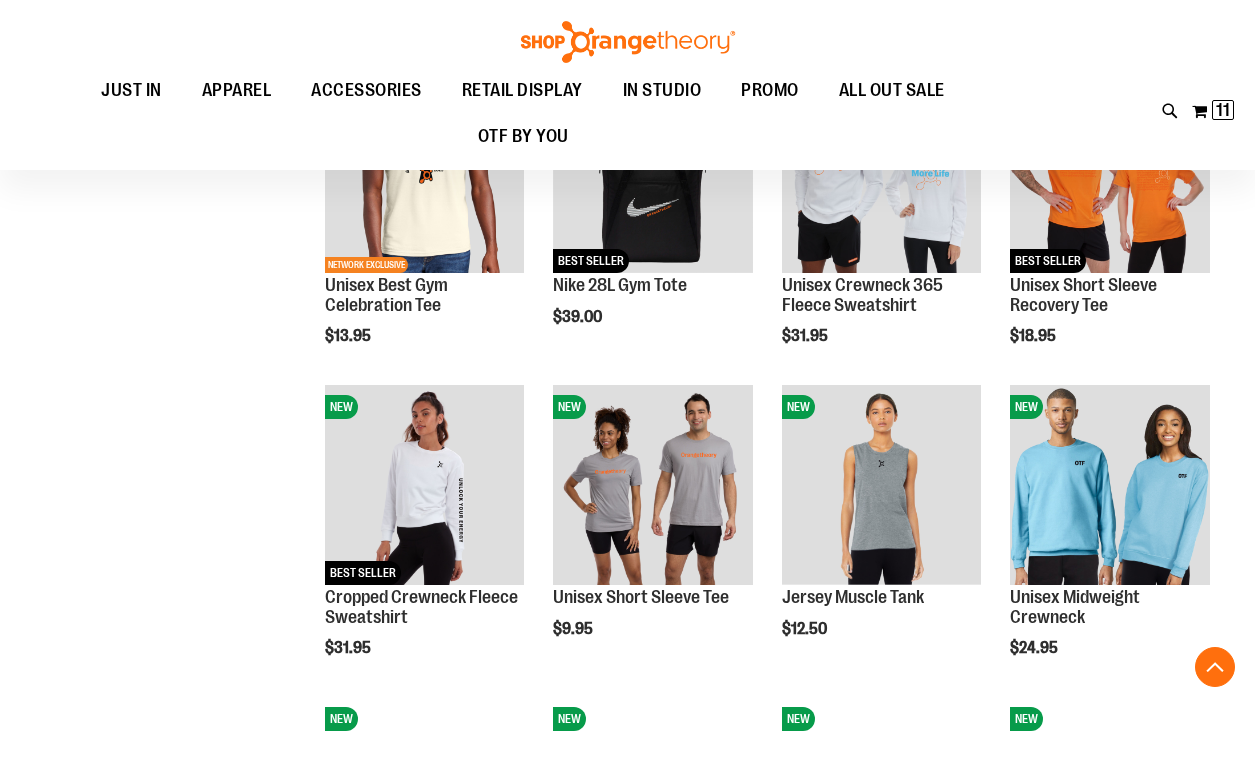 scroll, scrollTop: 1108, scrollLeft: 0, axis: vertical 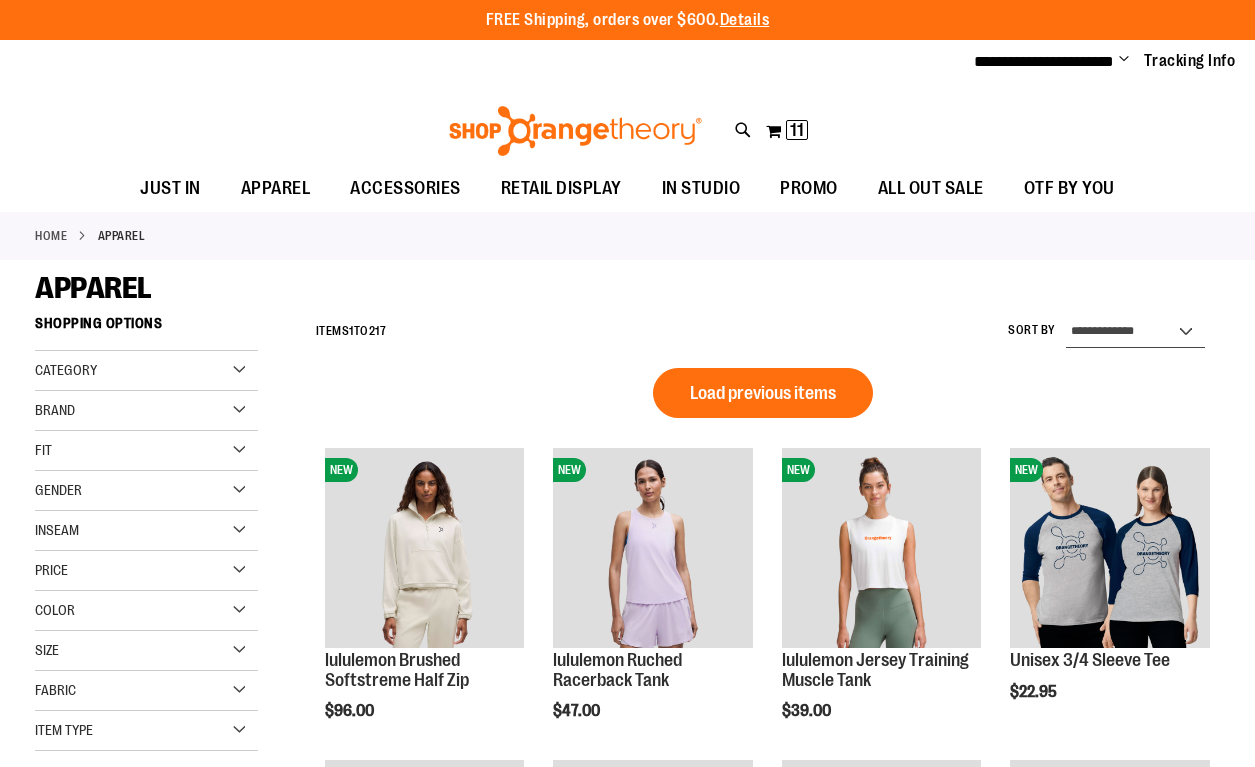 select on "*********" 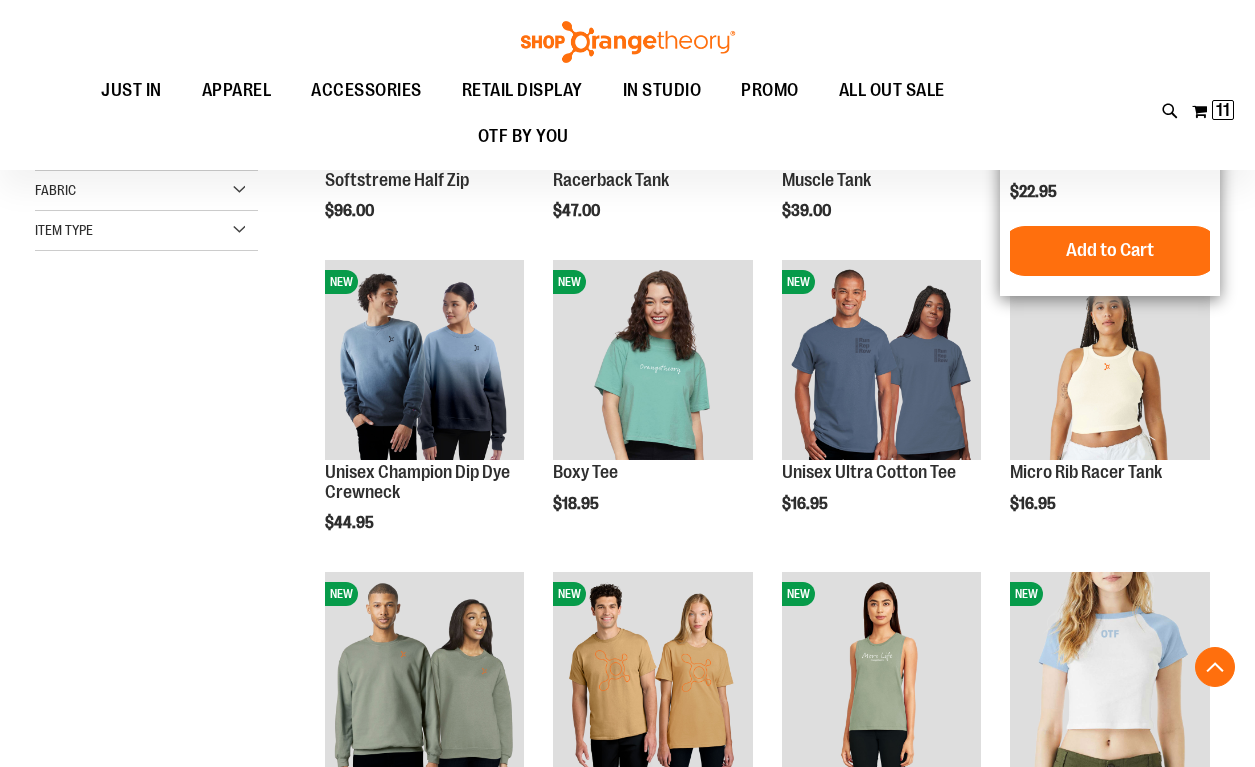 scroll, scrollTop: 304, scrollLeft: 0, axis: vertical 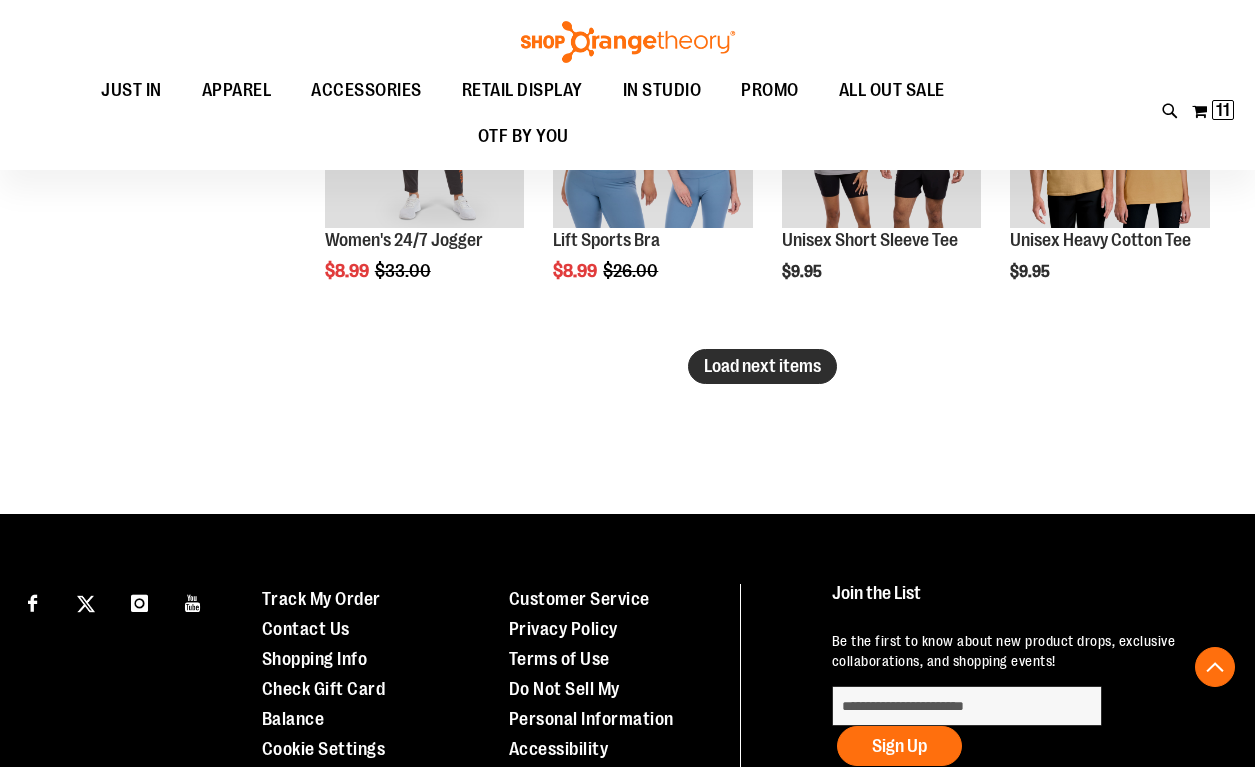 click on "Load next items" at bounding box center [762, 366] 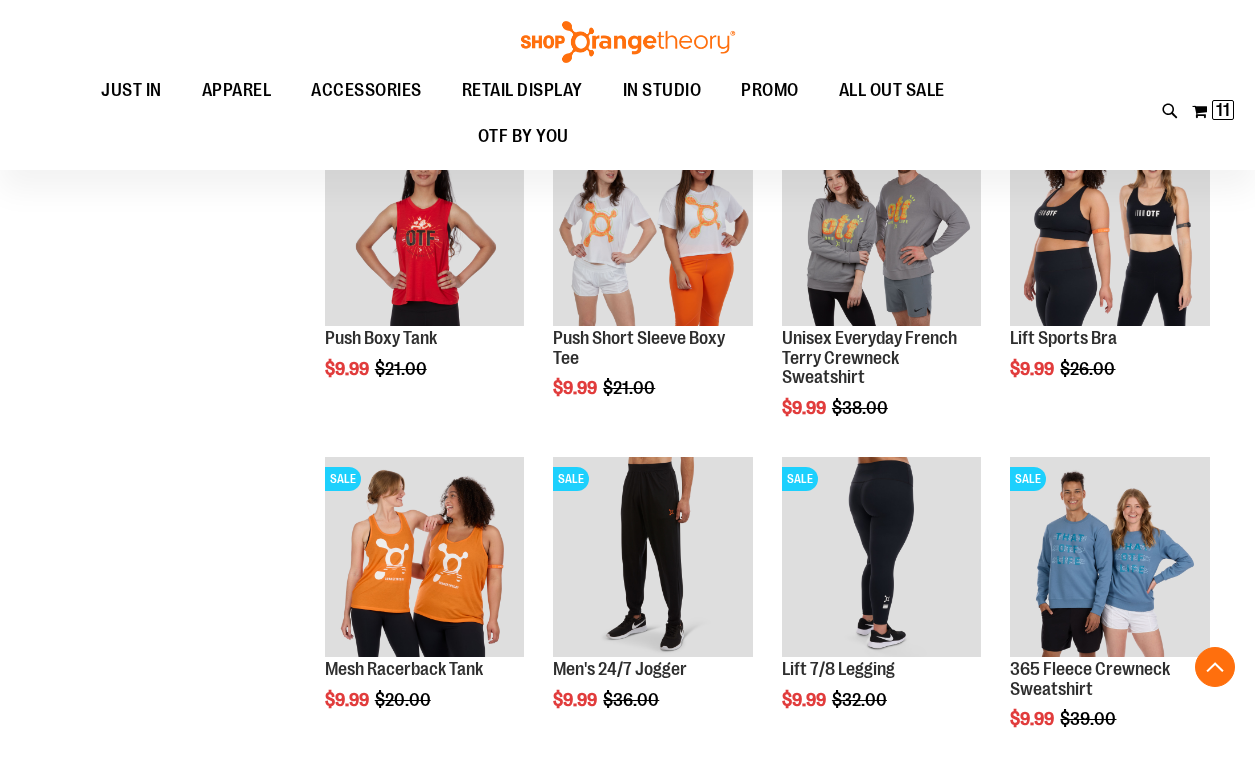 scroll, scrollTop: 3115, scrollLeft: 0, axis: vertical 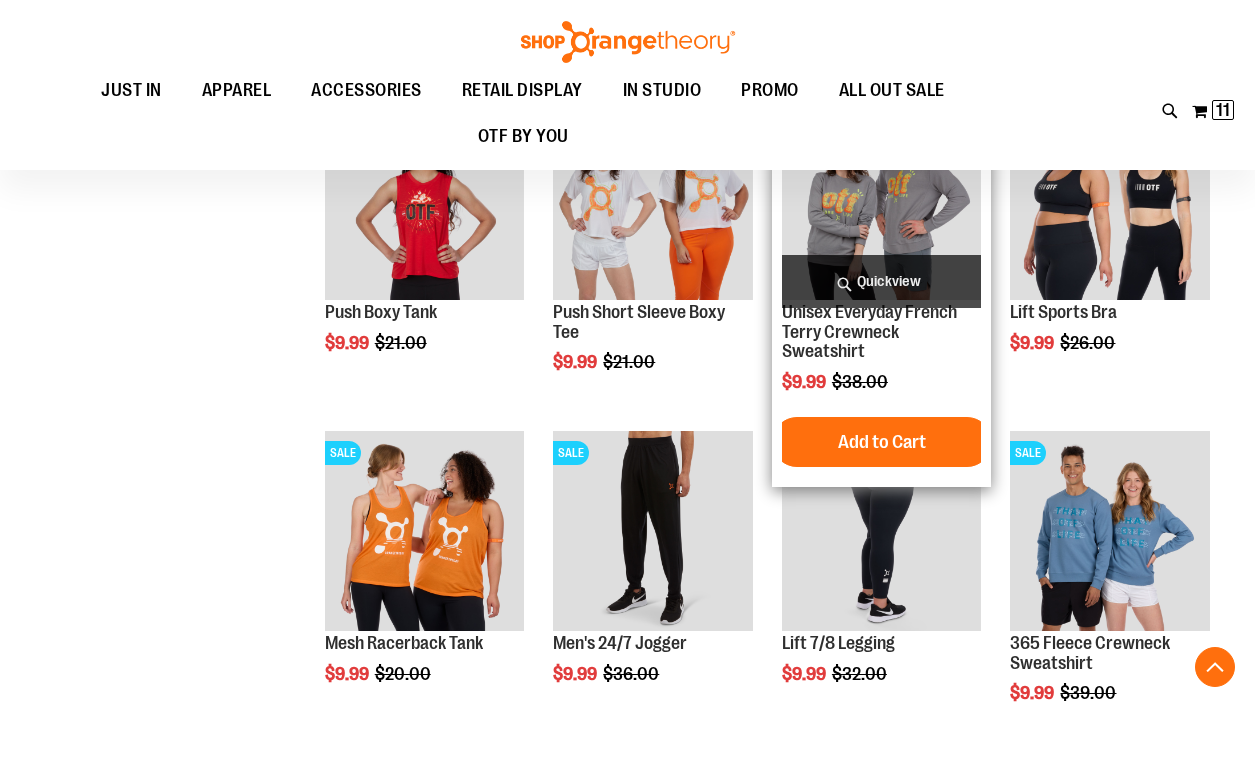 click at bounding box center (881, 199) 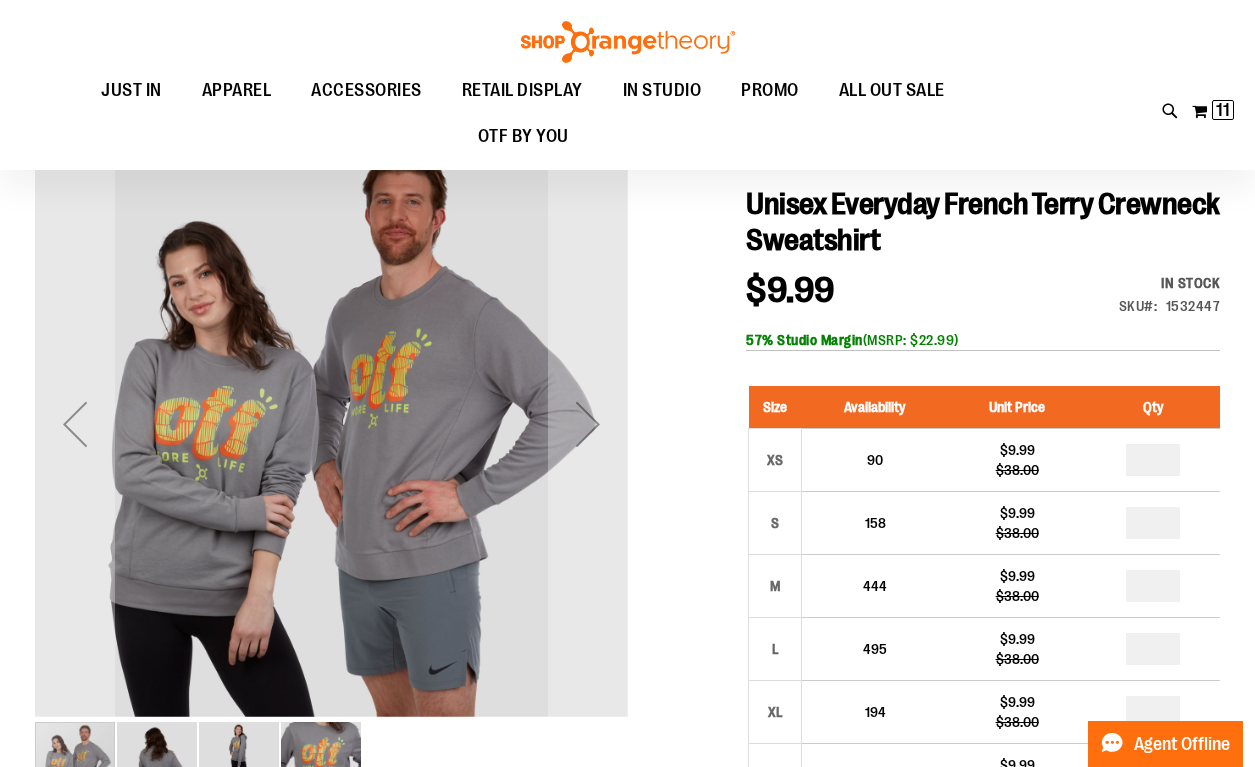 scroll, scrollTop: 254, scrollLeft: 0, axis: vertical 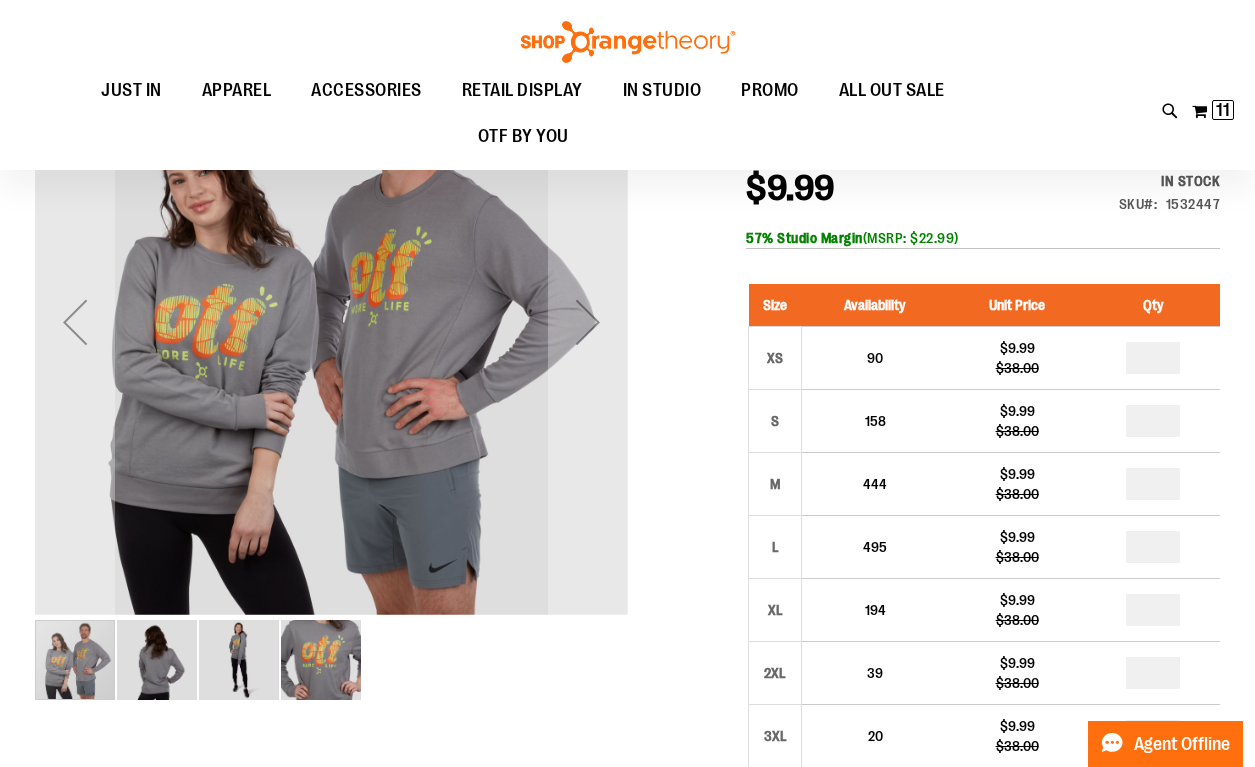 click at bounding box center (321, 660) 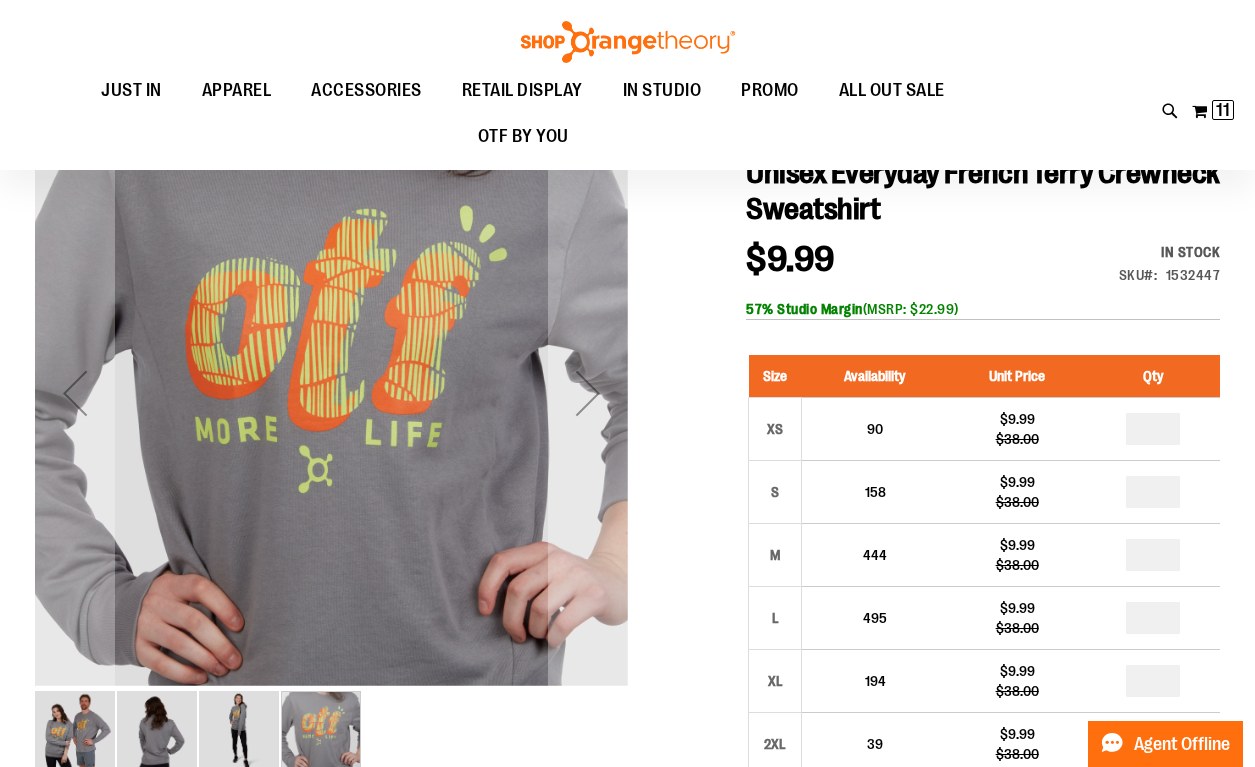 scroll, scrollTop: 209, scrollLeft: 0, axis: vertical 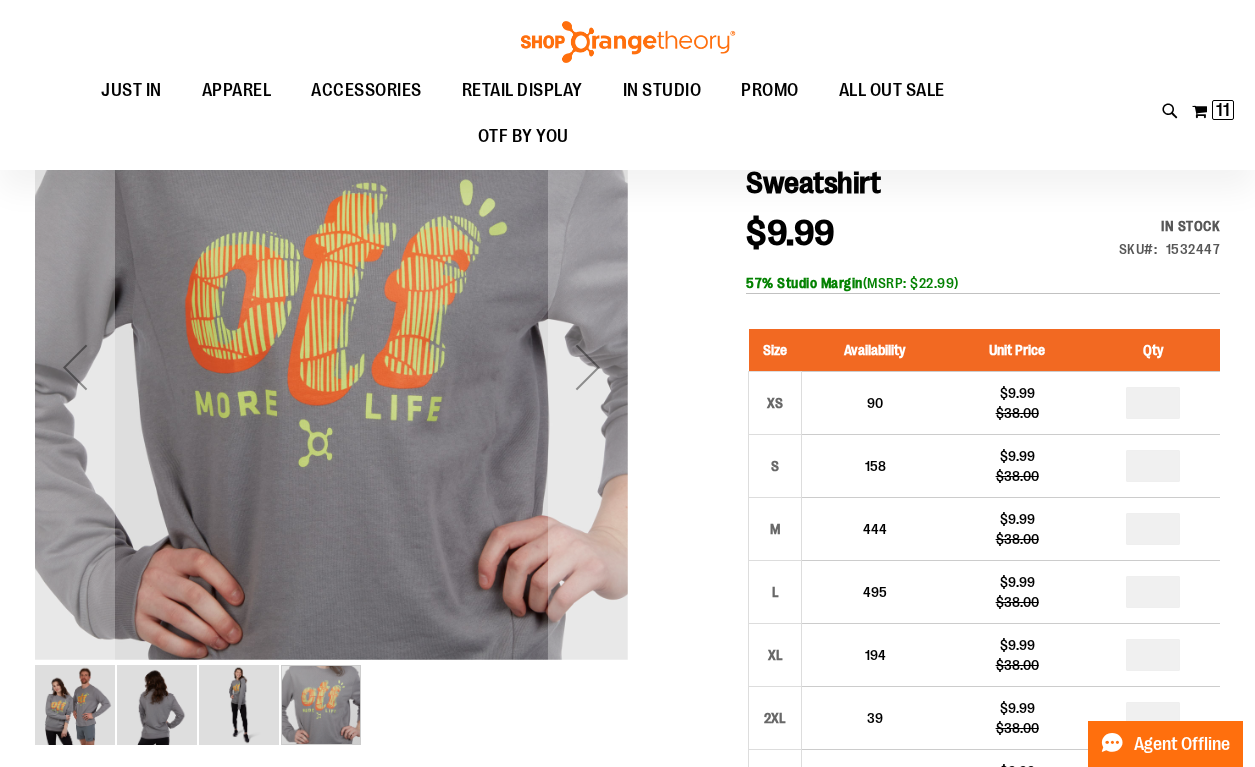 click at bounding box center (239, 705) 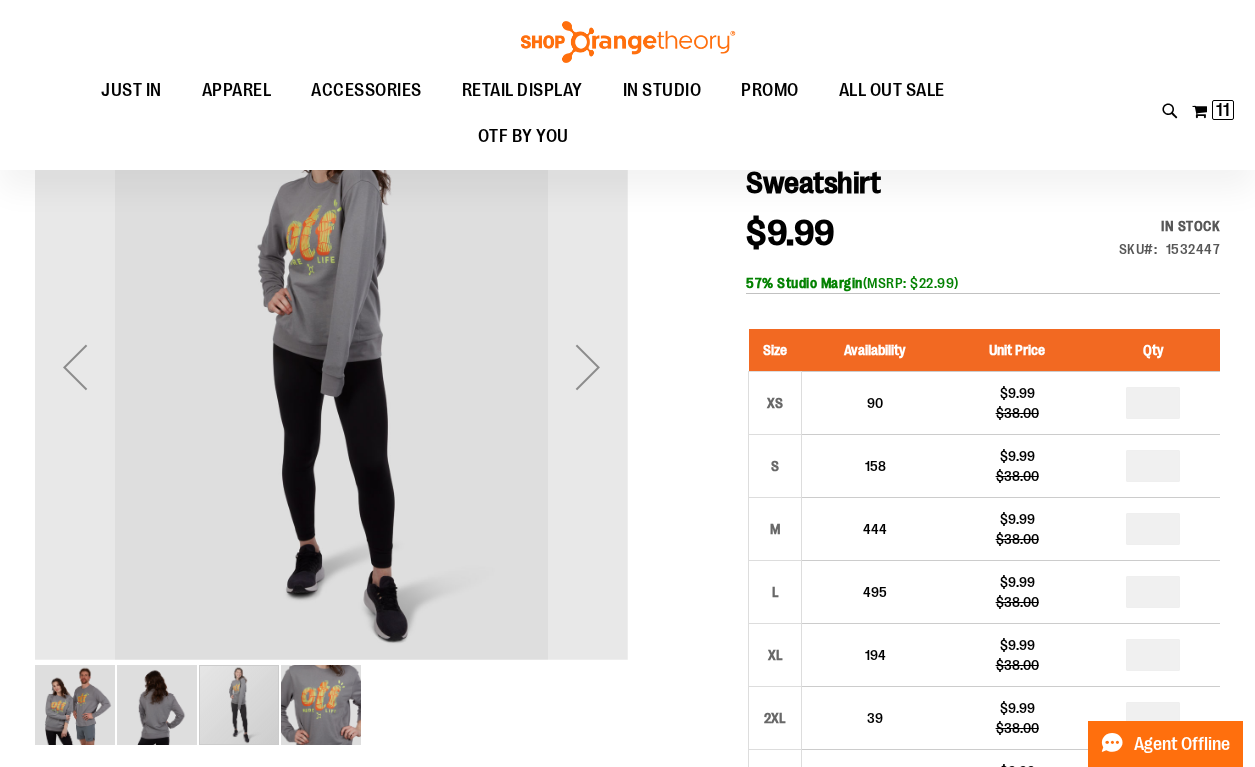 click at bounding box center [157, 705] 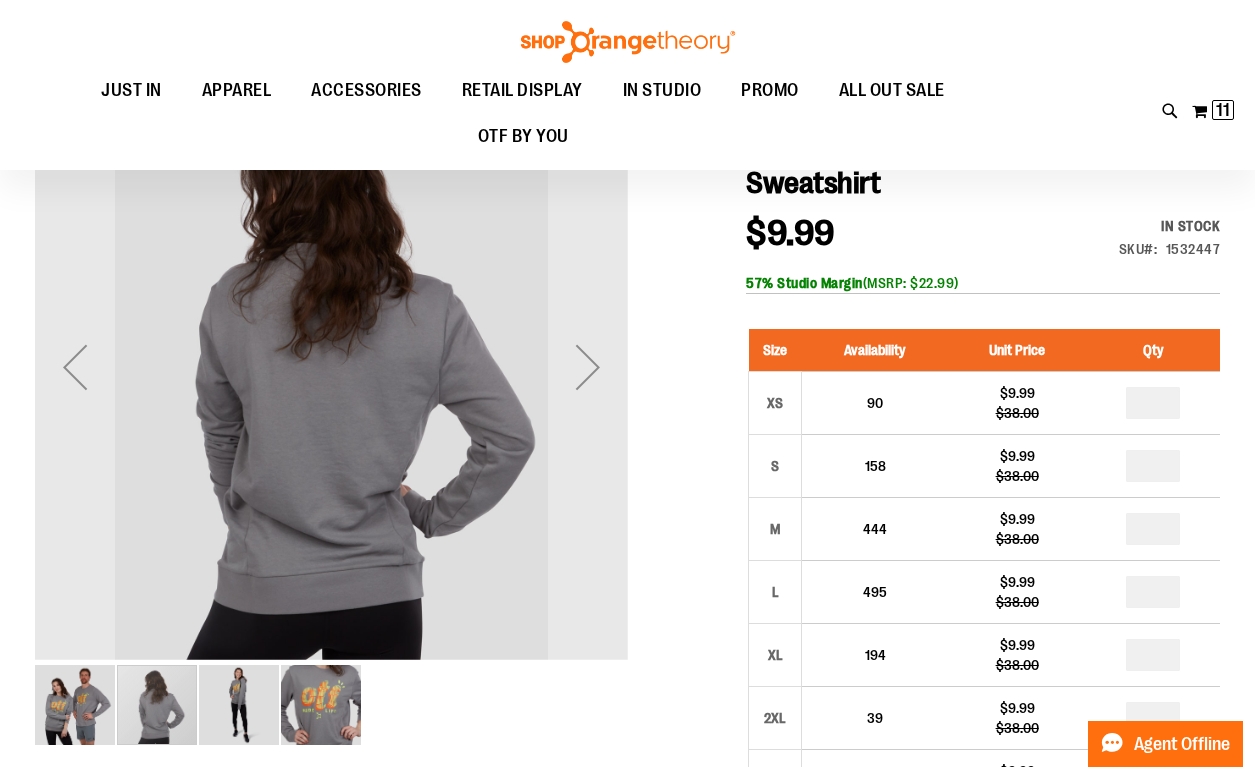 click at bounding box center [75, 705] 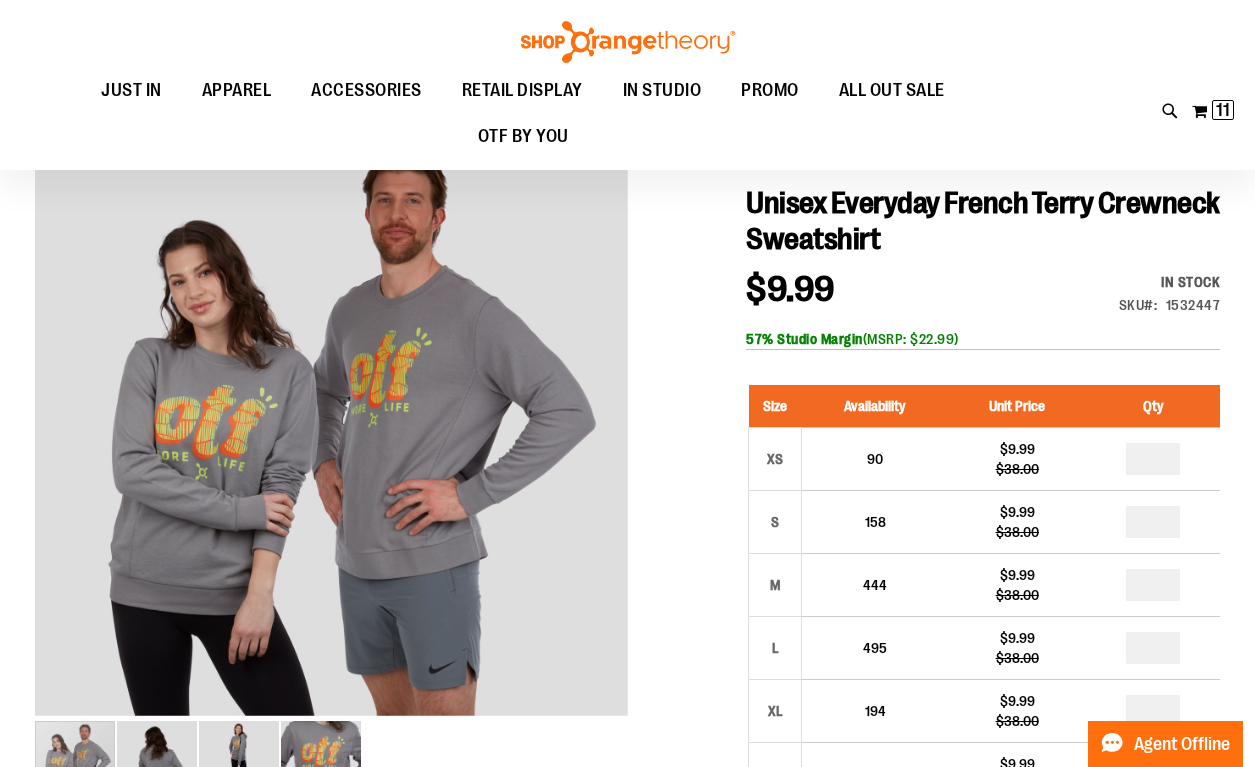 scroll, scrollTop: 153, scrollLeft: 0, axis: vertical 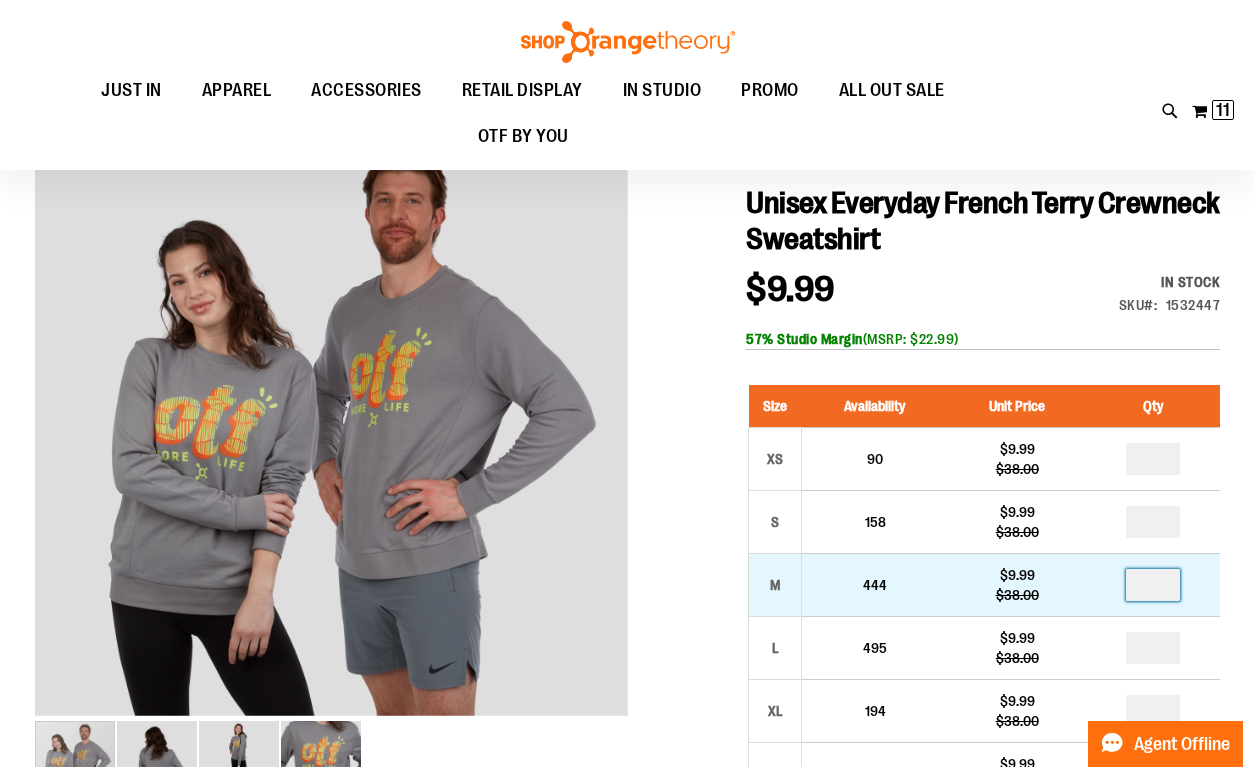 click at bounding box center (1153, 585) 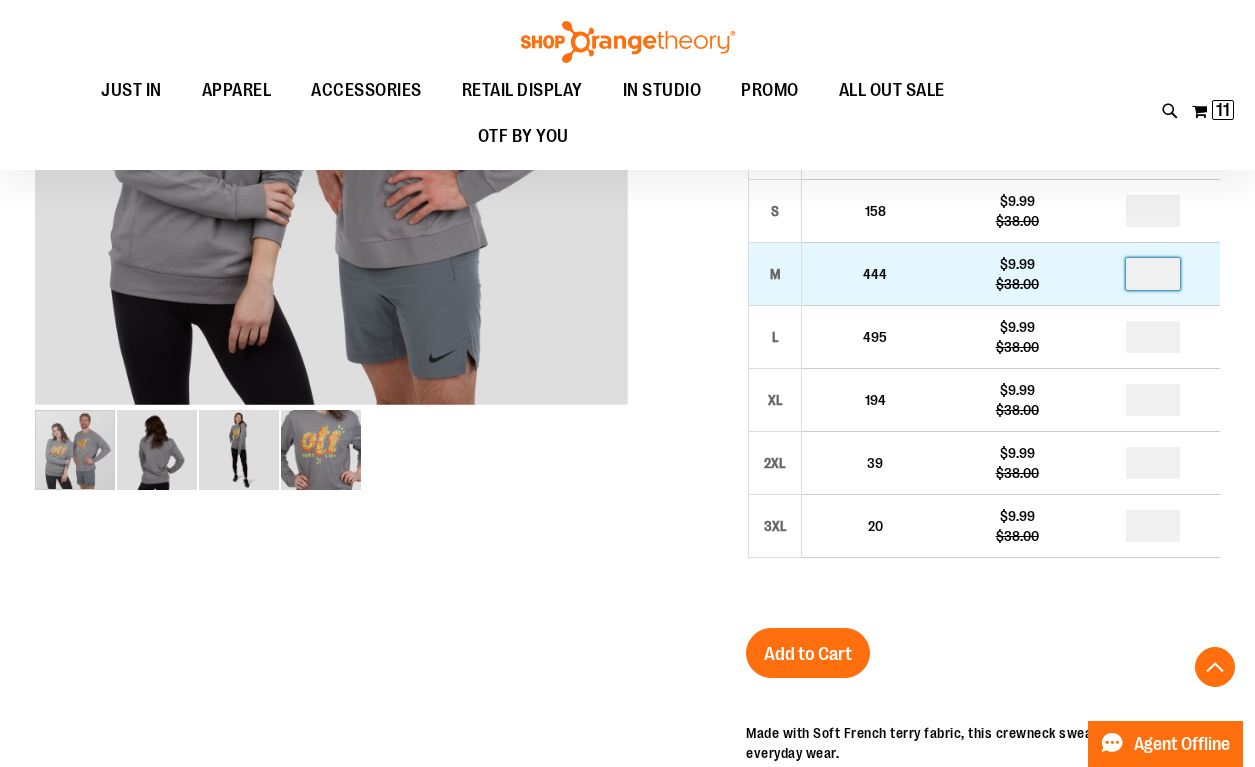 scroll, scrollTop: 501, scrollLeft: 0, axis: vertical 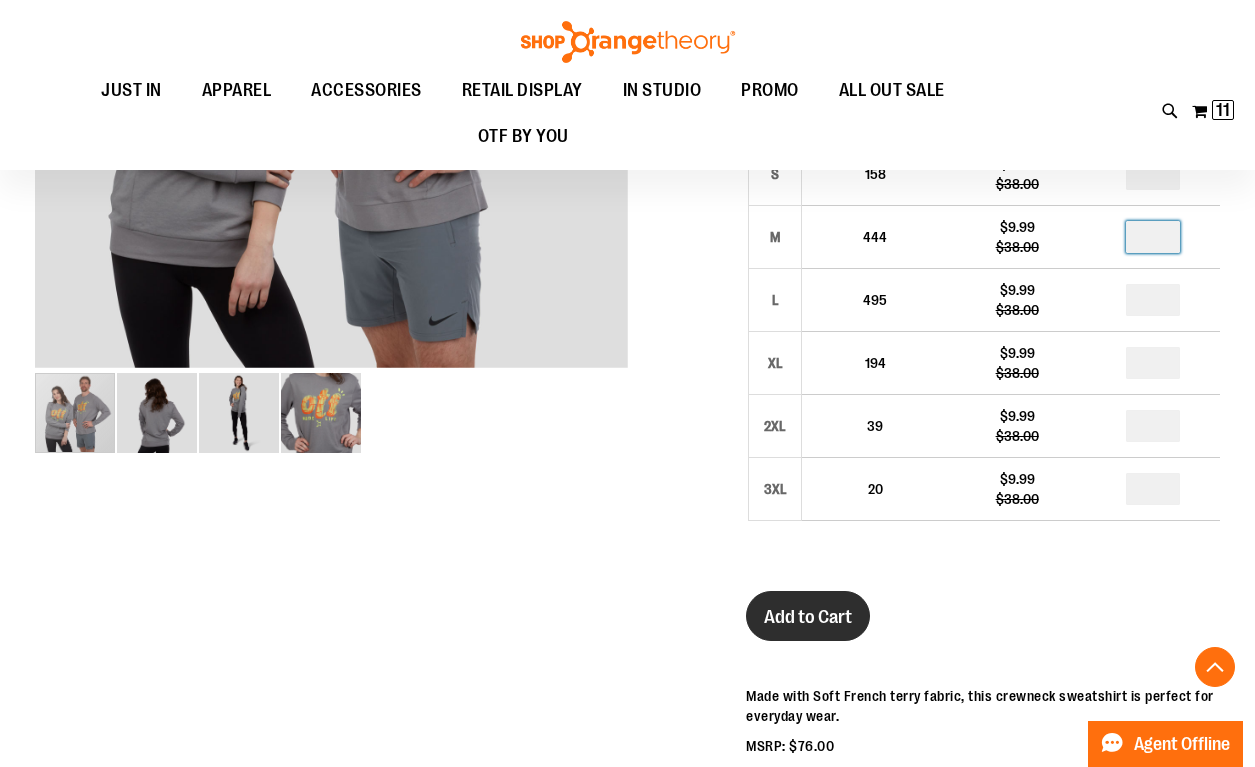 click on "Add to Cart" at bounding box center [808, 617] 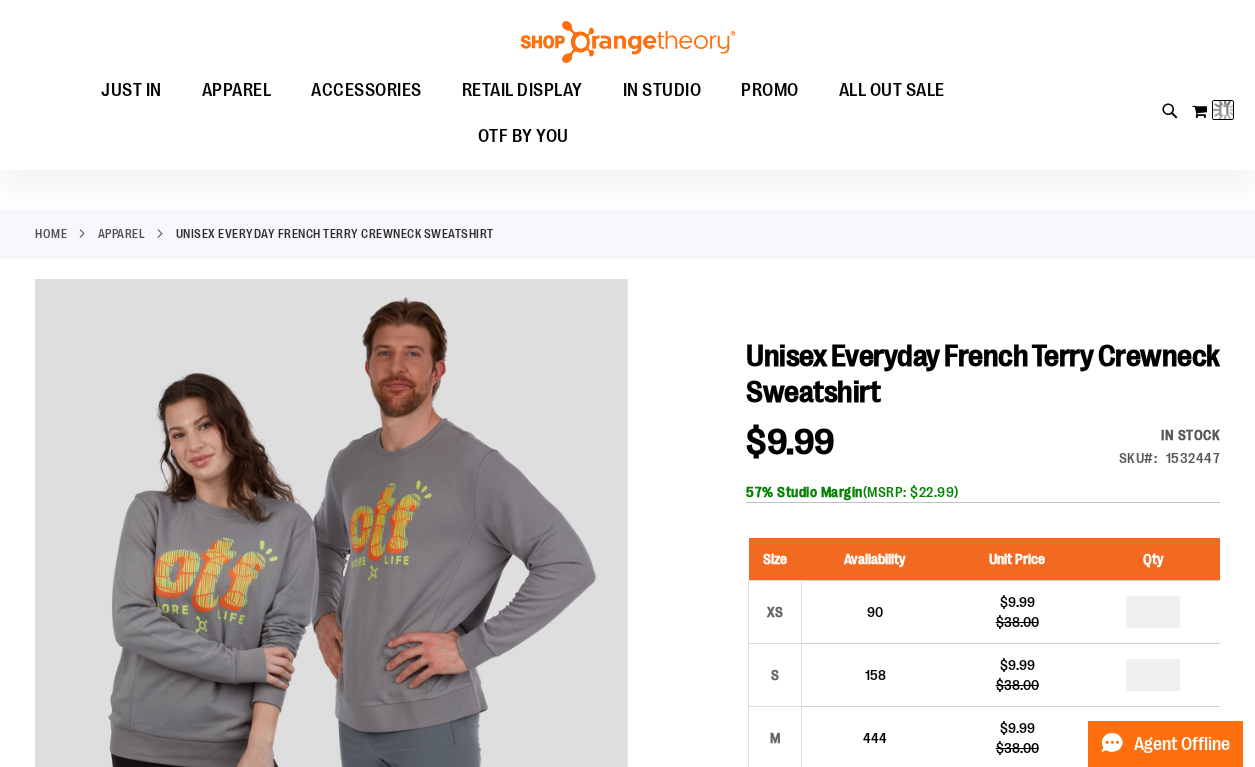 scroll, scrollTop: 0, scrollLeft: 0, axis: both 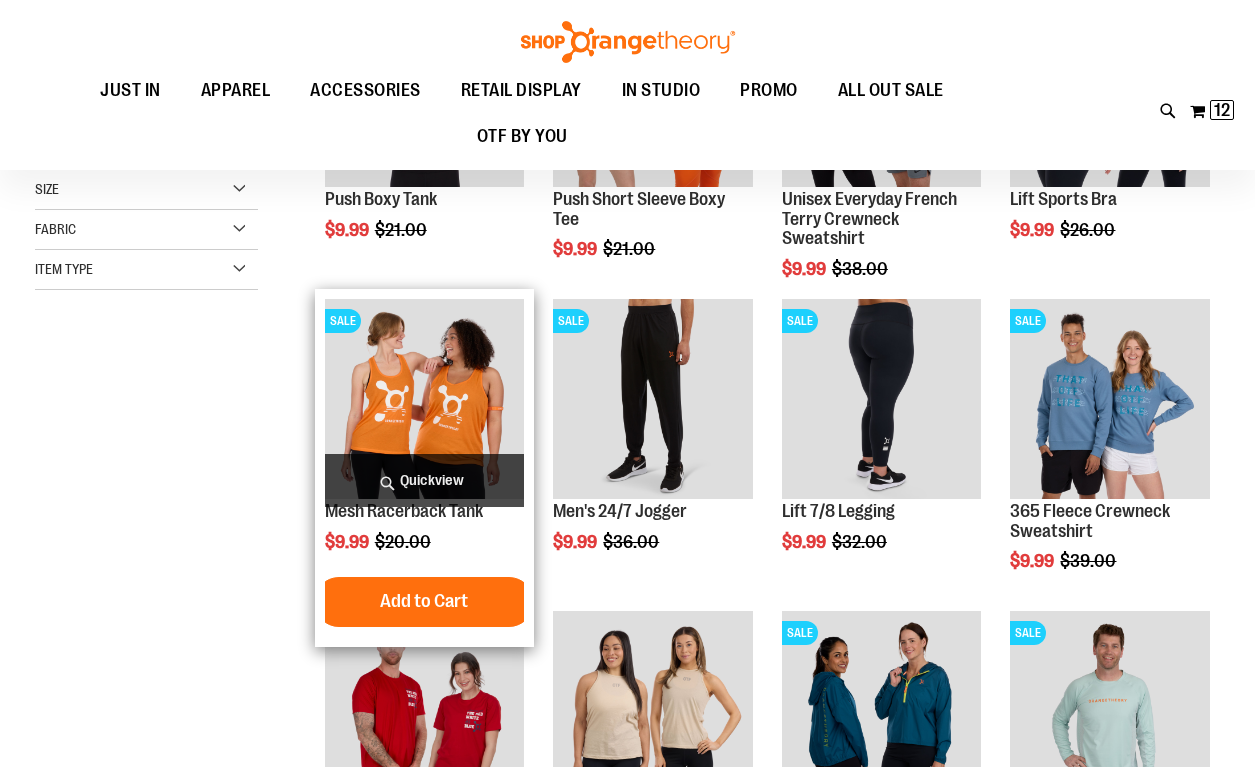 click at bounding box center [424, 398] 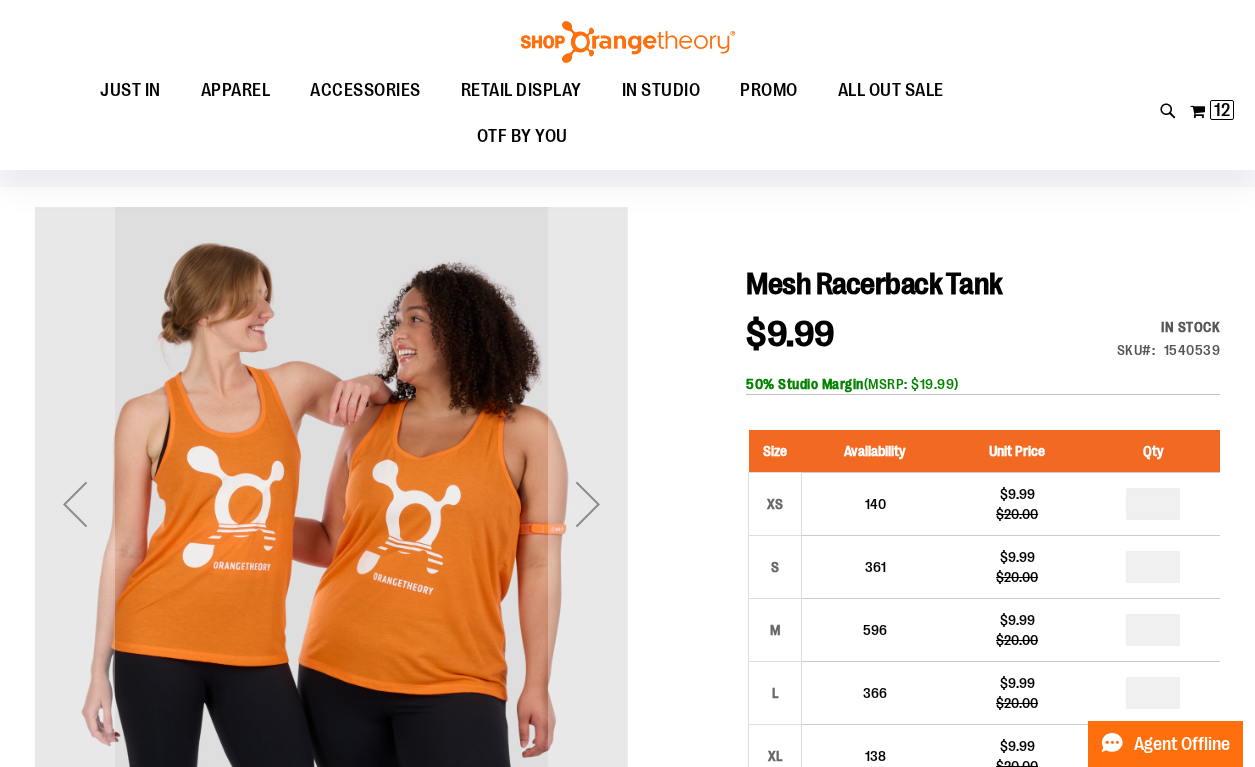 scroll, scrollTop: 78, scrollLeft: 0, axis: vertical 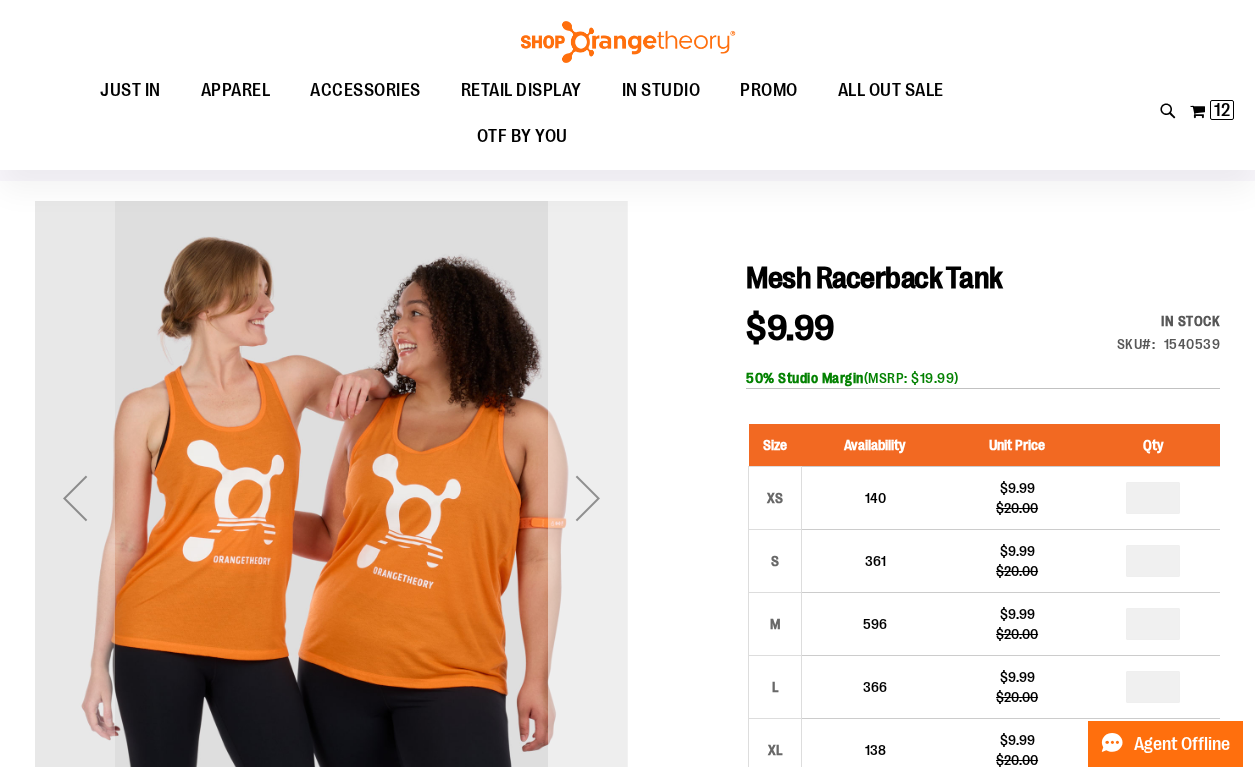 click at bounding box center [588, 498] 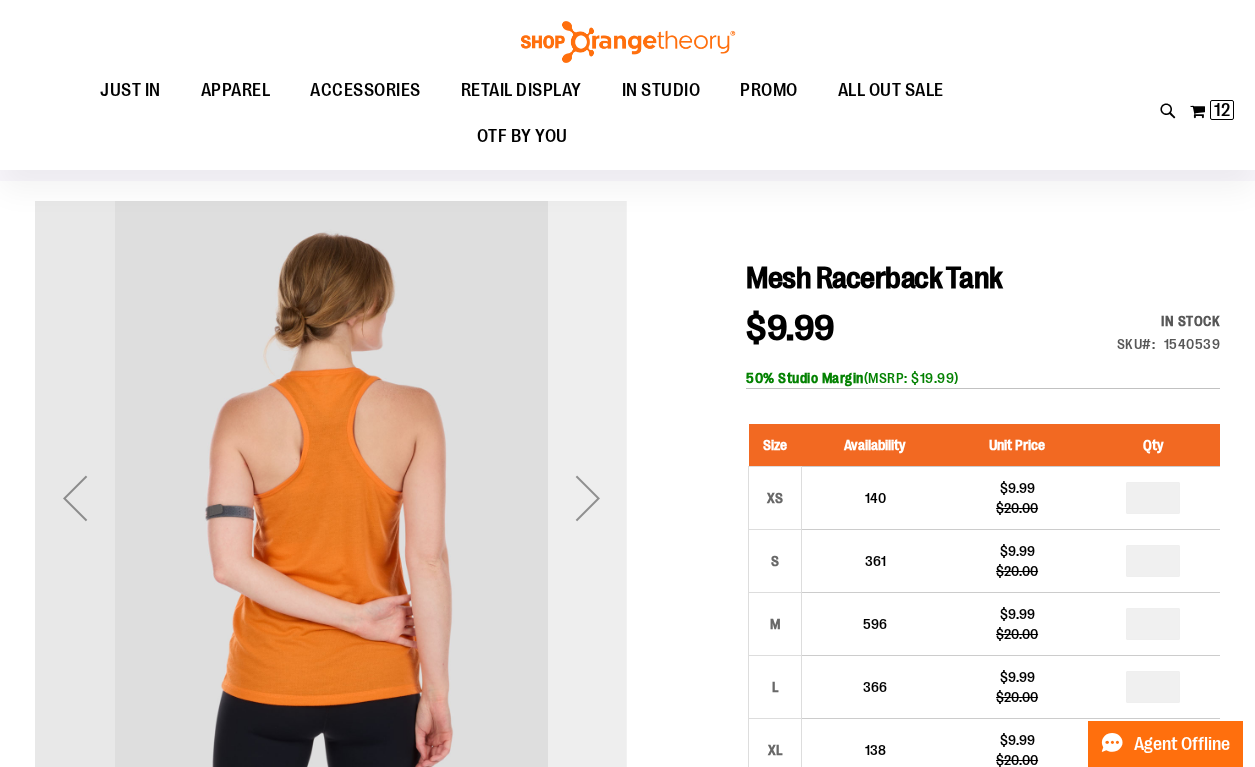 click at bounding box center (588, 498) 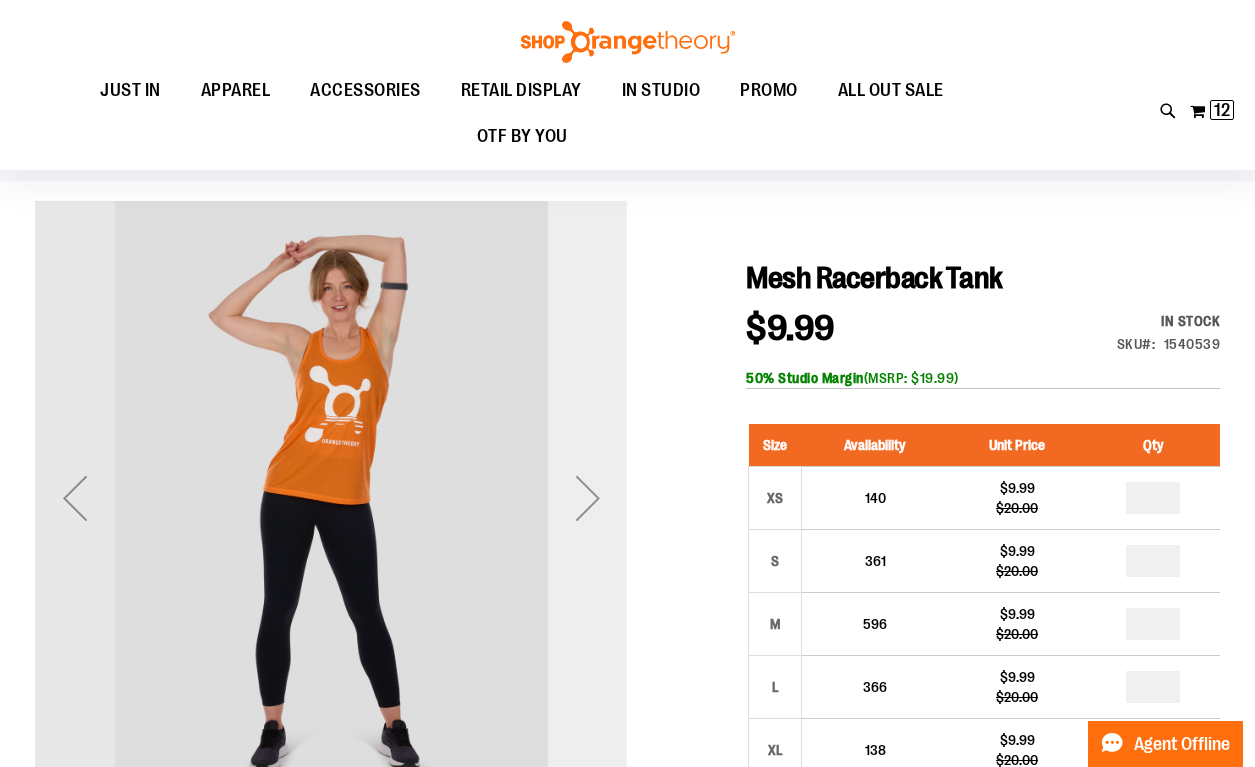 click at bounding box center [588, 498] 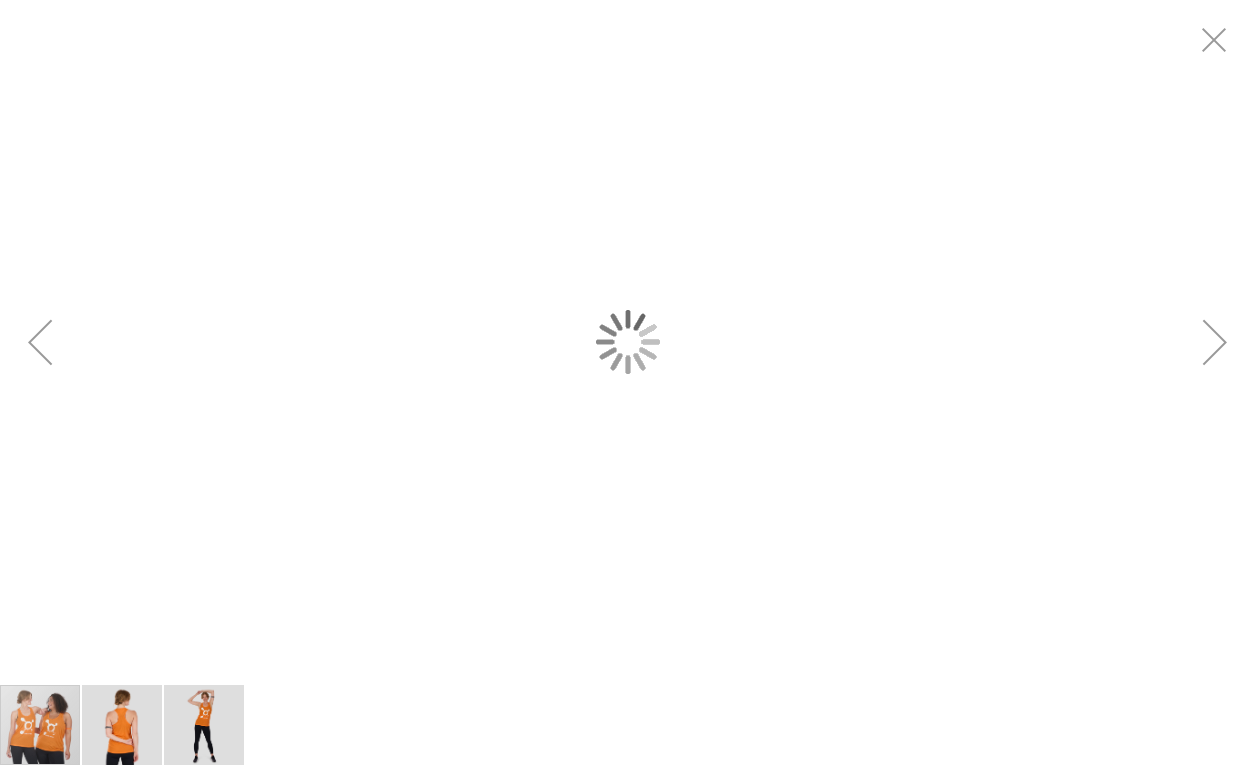scroll, scrollTop: 0, scrollLeft: 0, axis: both 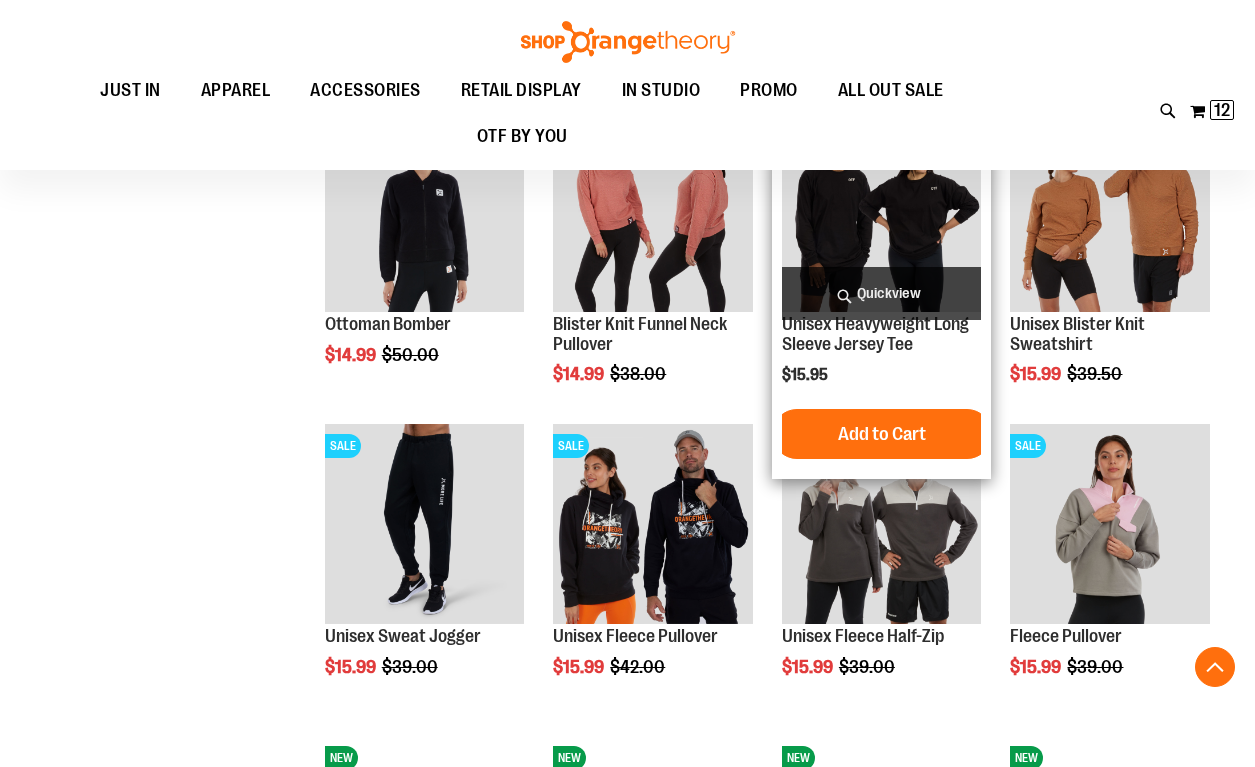 click at bounding box center [881, 211] 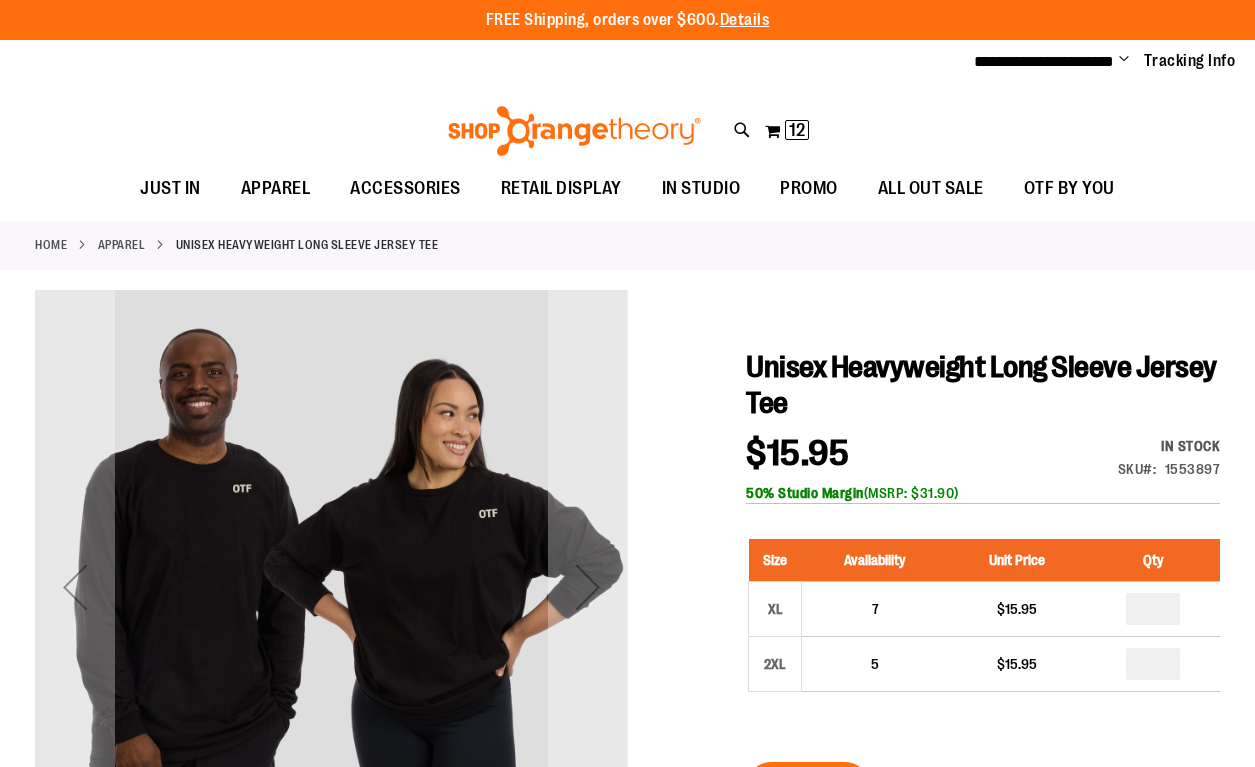 scroll, scrollTop: 0, scrollLeft: 0, axis: both 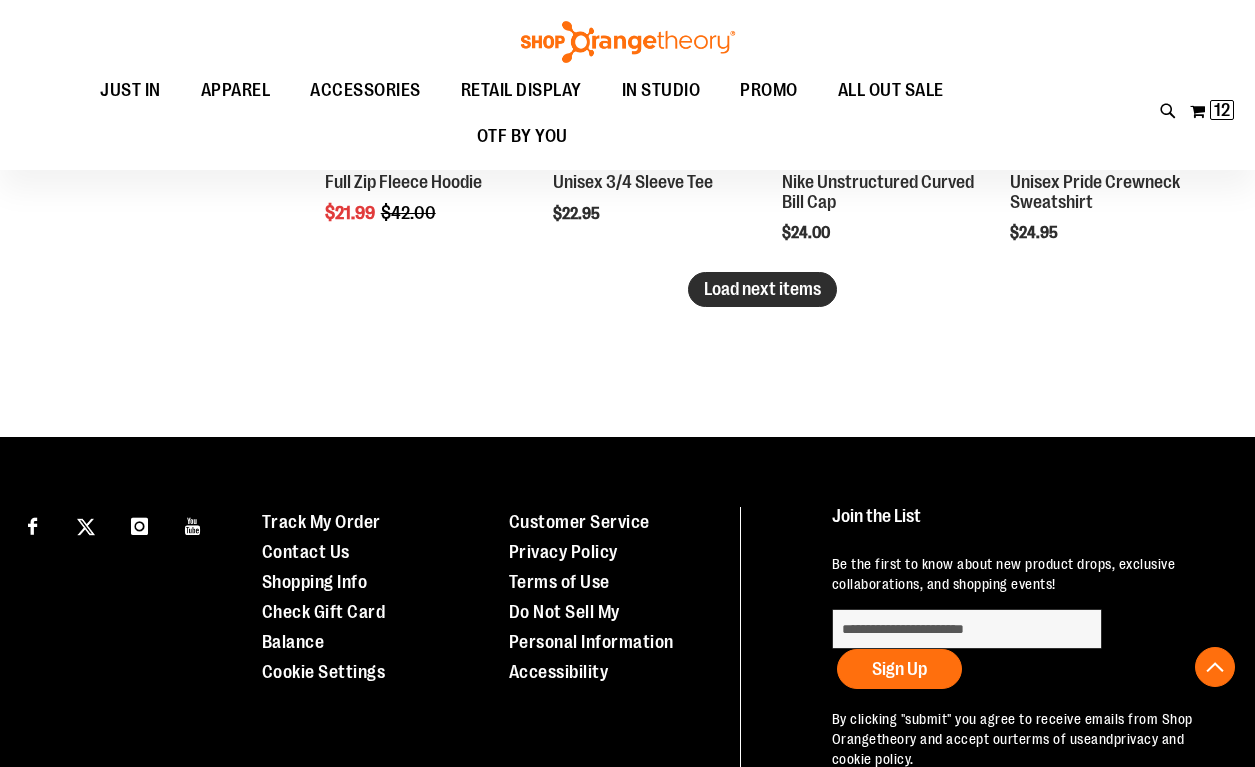click on "Load next items" at bounding box center (762, 289) 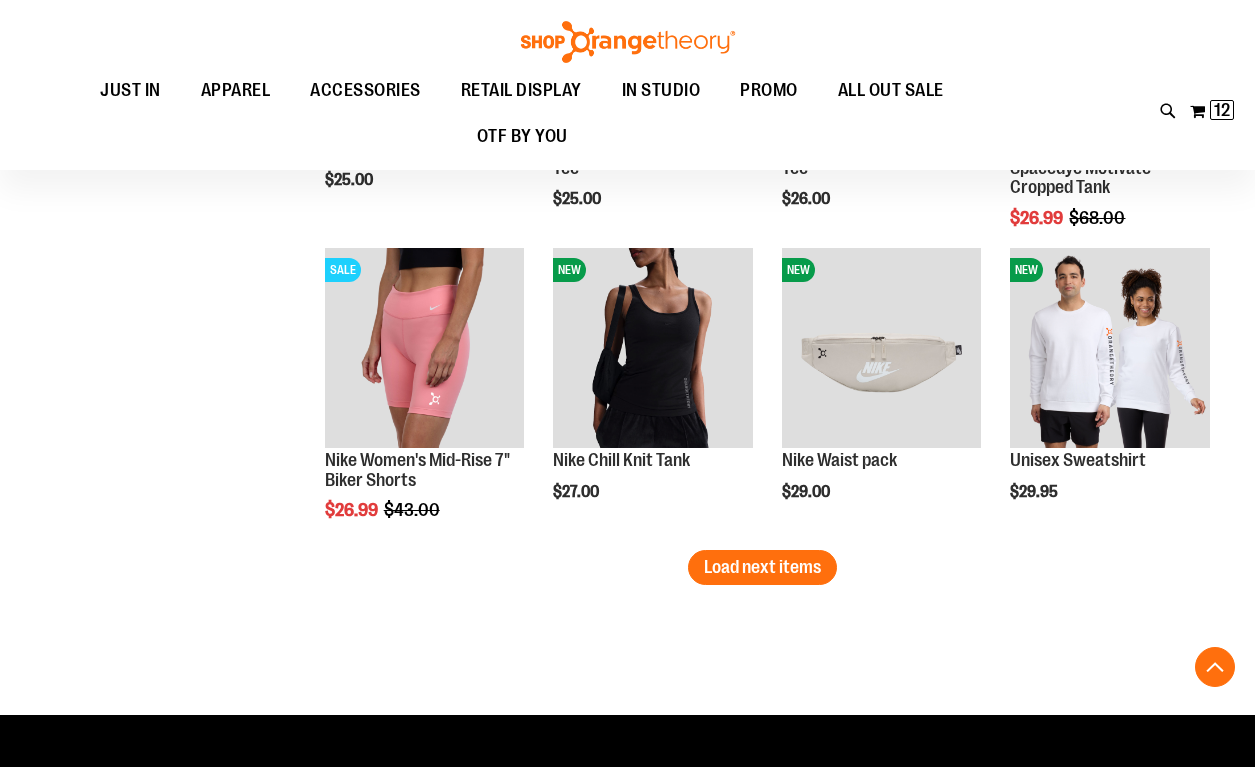 scroll, scrollTop: 3437, scrollLeft: 0, axis: vertical 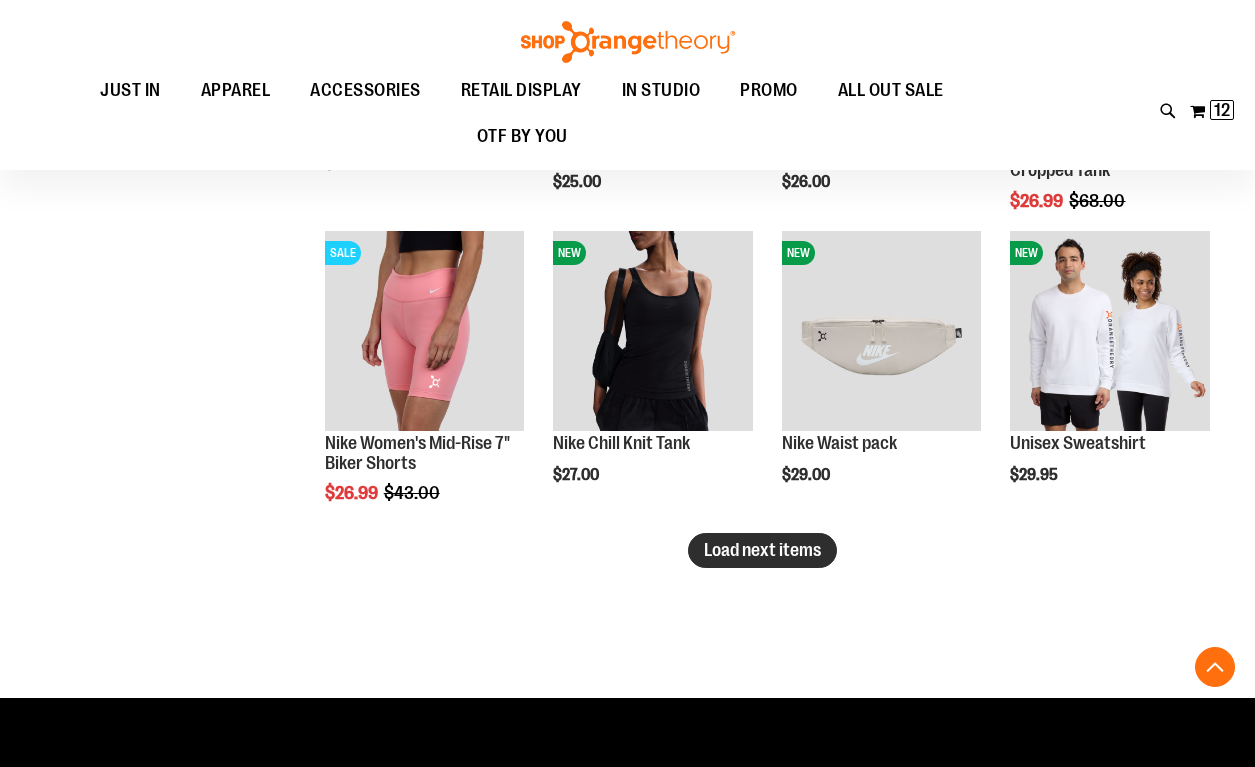 click on "Load next items" at bounding box center (762, 550) 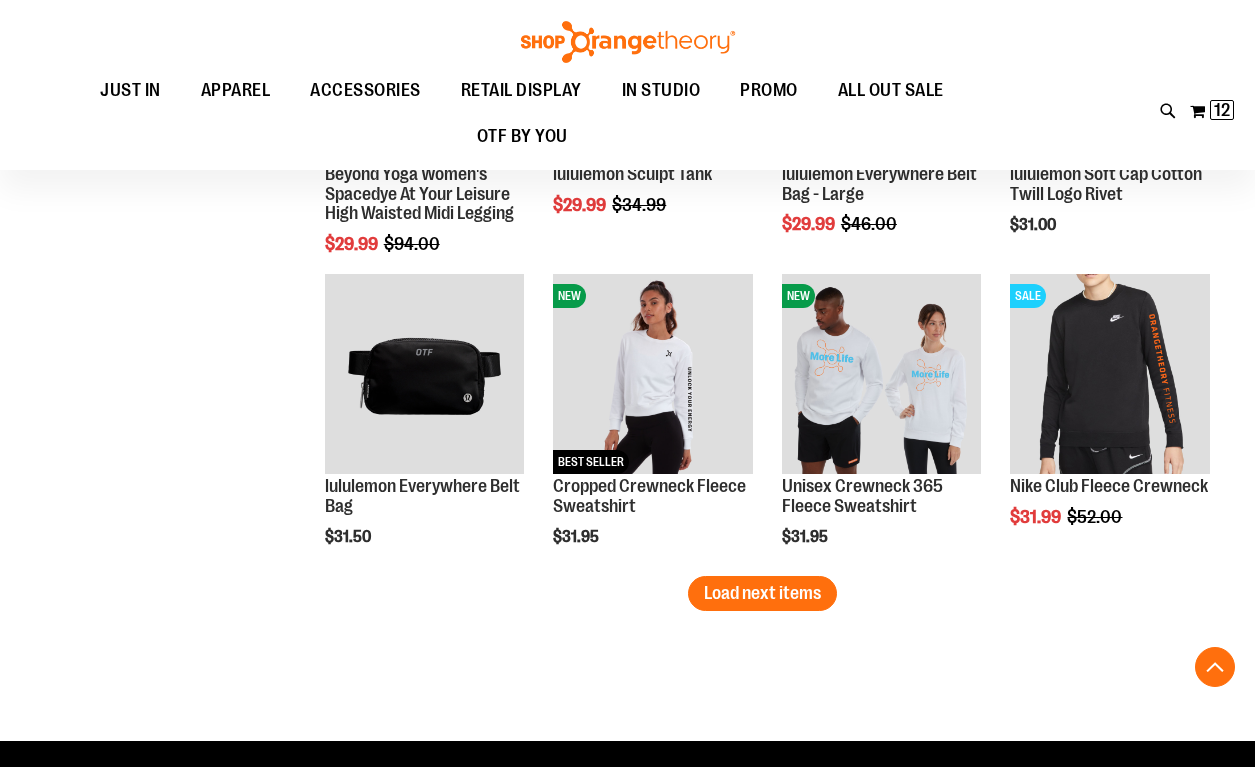 scroll, scrollTop: 4340, scrollLeft: 0, axis: vertical 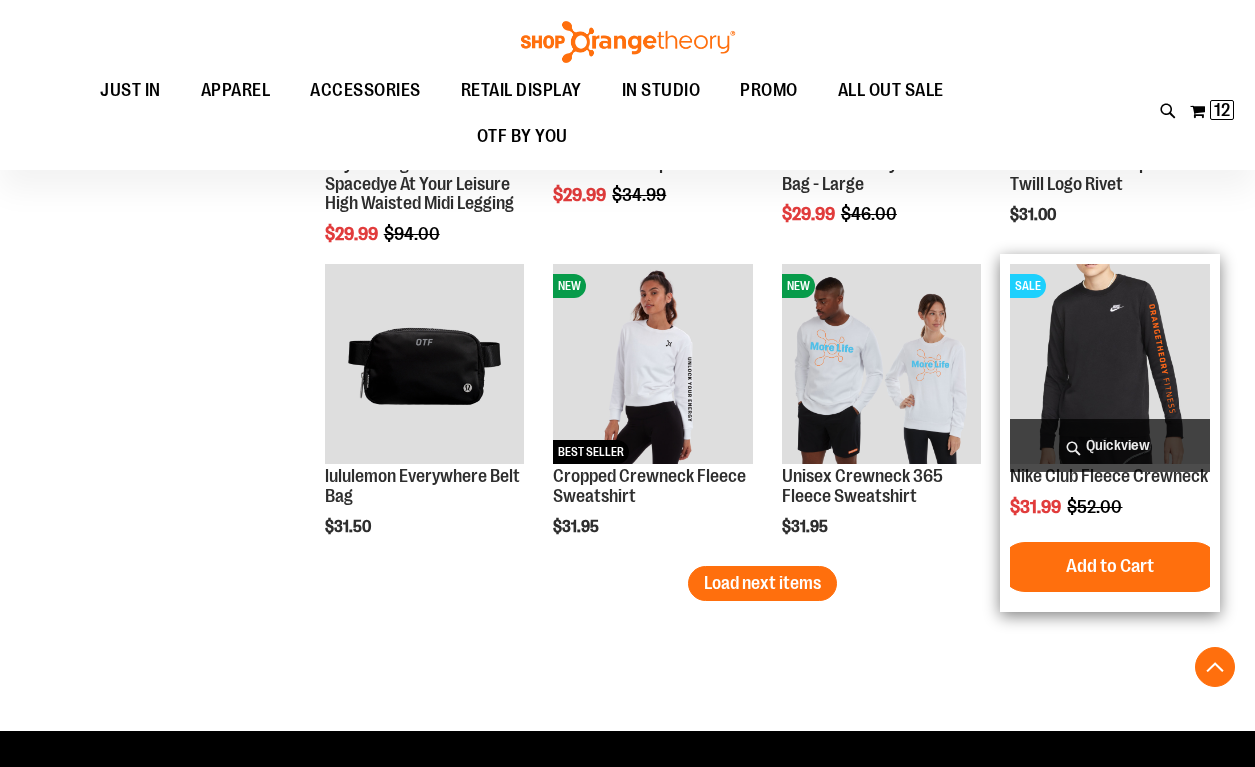 click at bounding box center (1109, 363) 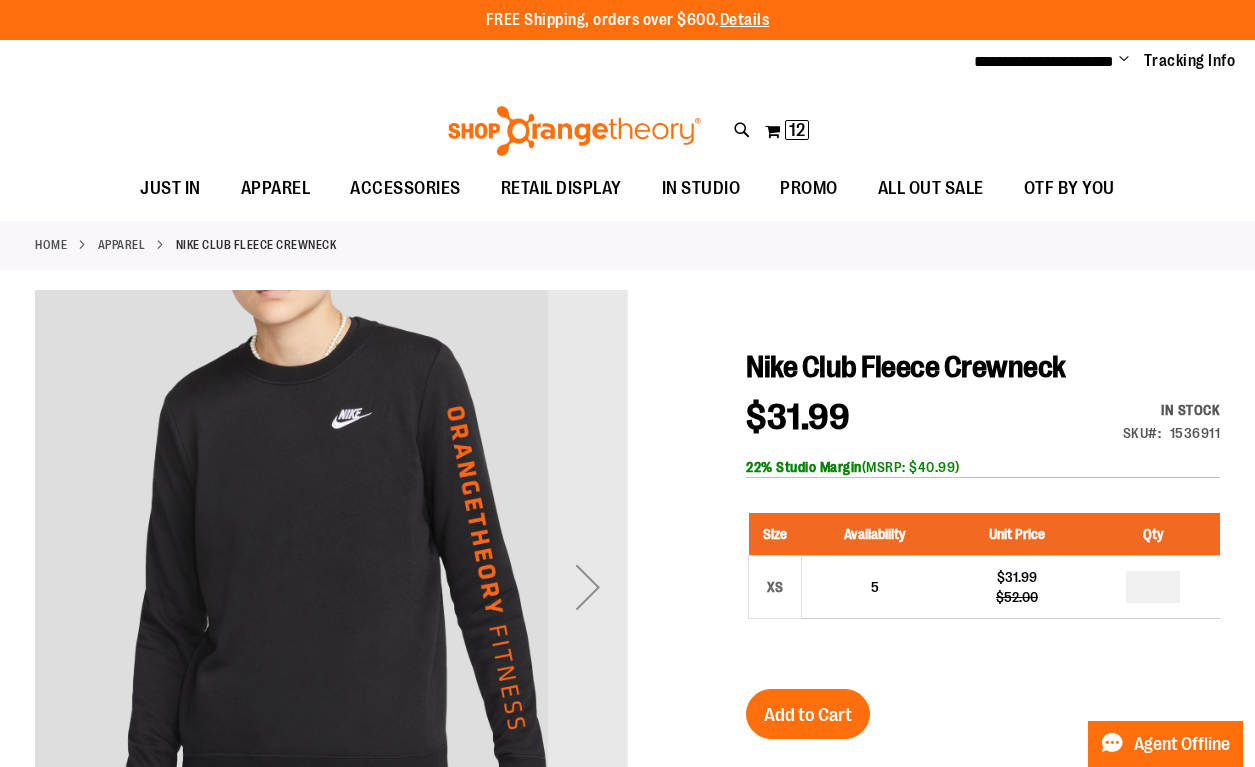scroll, scrollTop: 0, scrollLeft: 0, axis: both 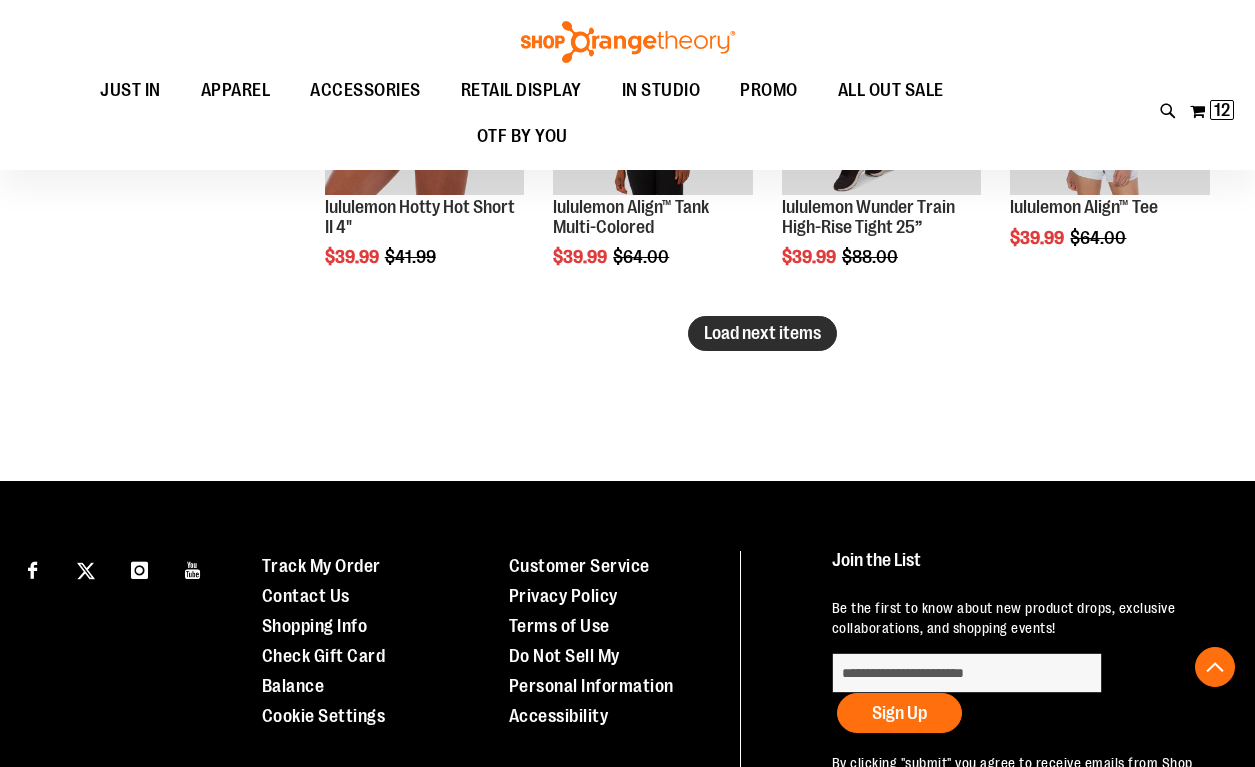click on "Load next items" at bounding box center [762, 333] 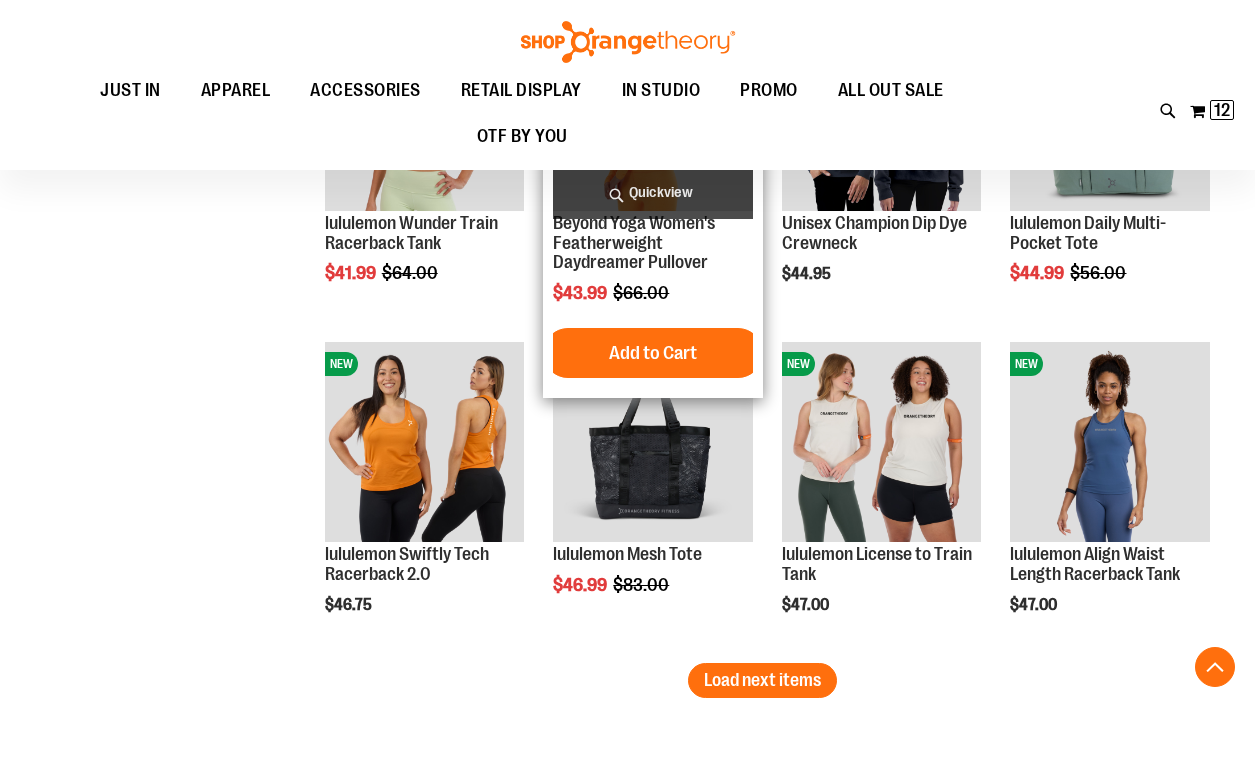 scroll, scrollTop: 3608, scrollLeft: 0, axis: vertical 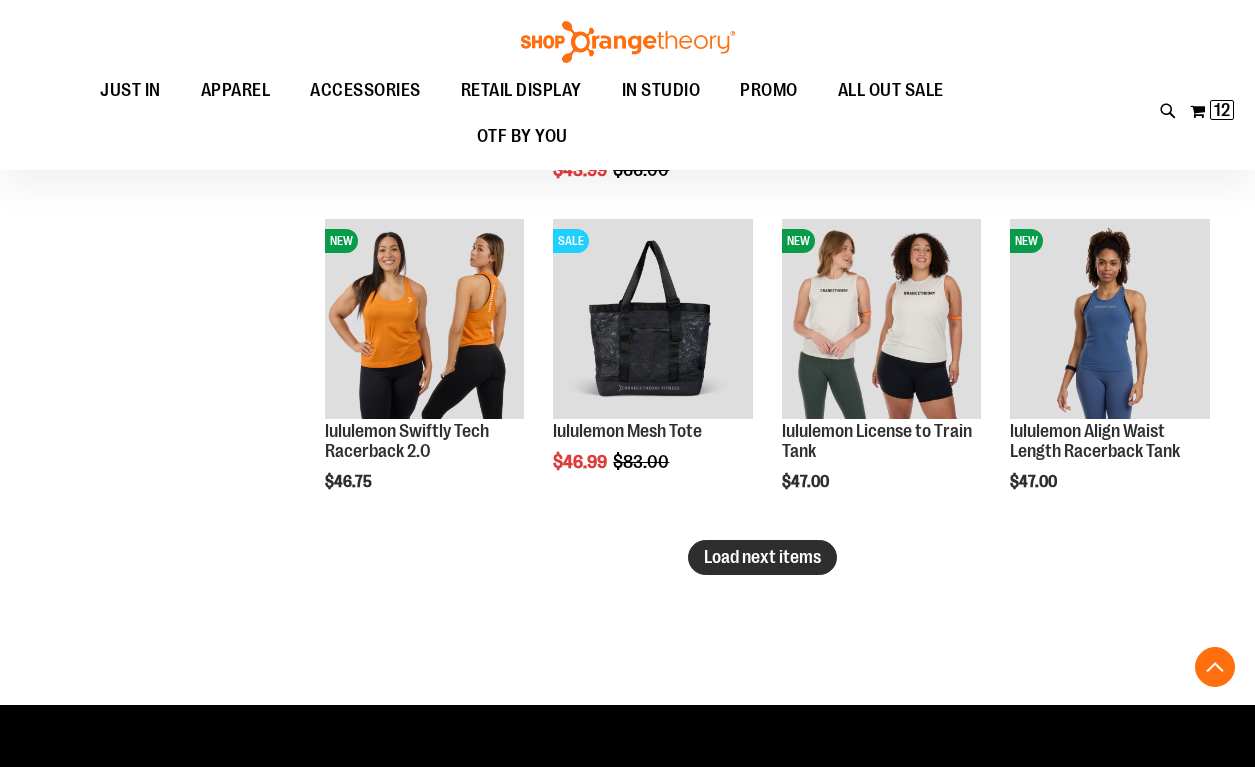 click on "Load next items" at bounding box center (762, 557) 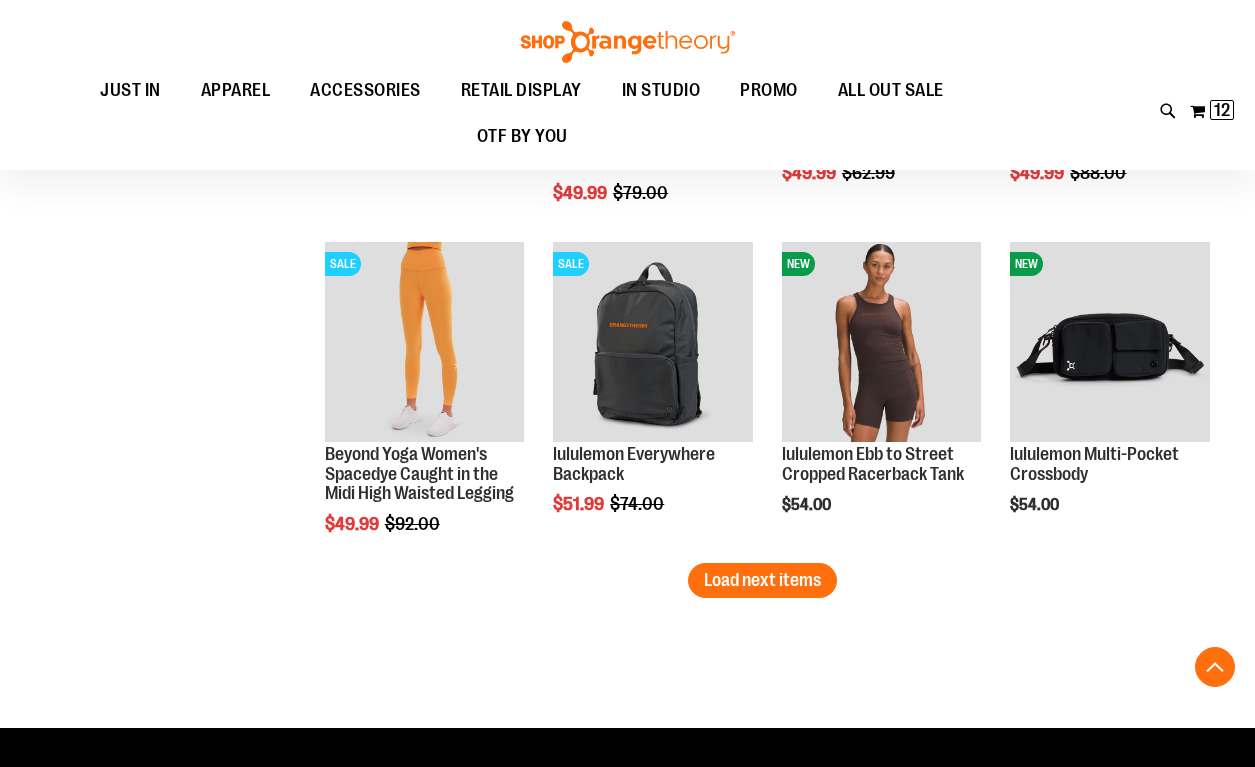 scroll, scrollTop: 4580, scrollLeft: 0, axis: vertical 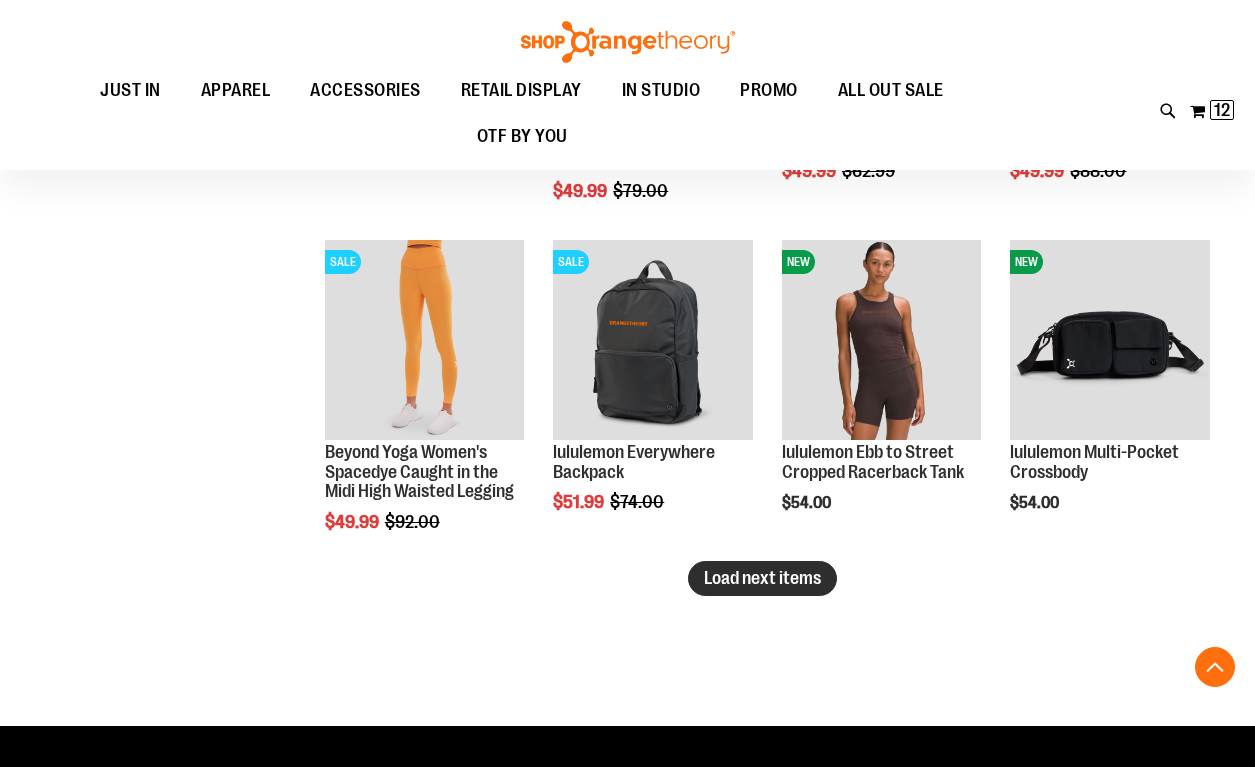 click on "Load next items" at bounding box center (762, 578) 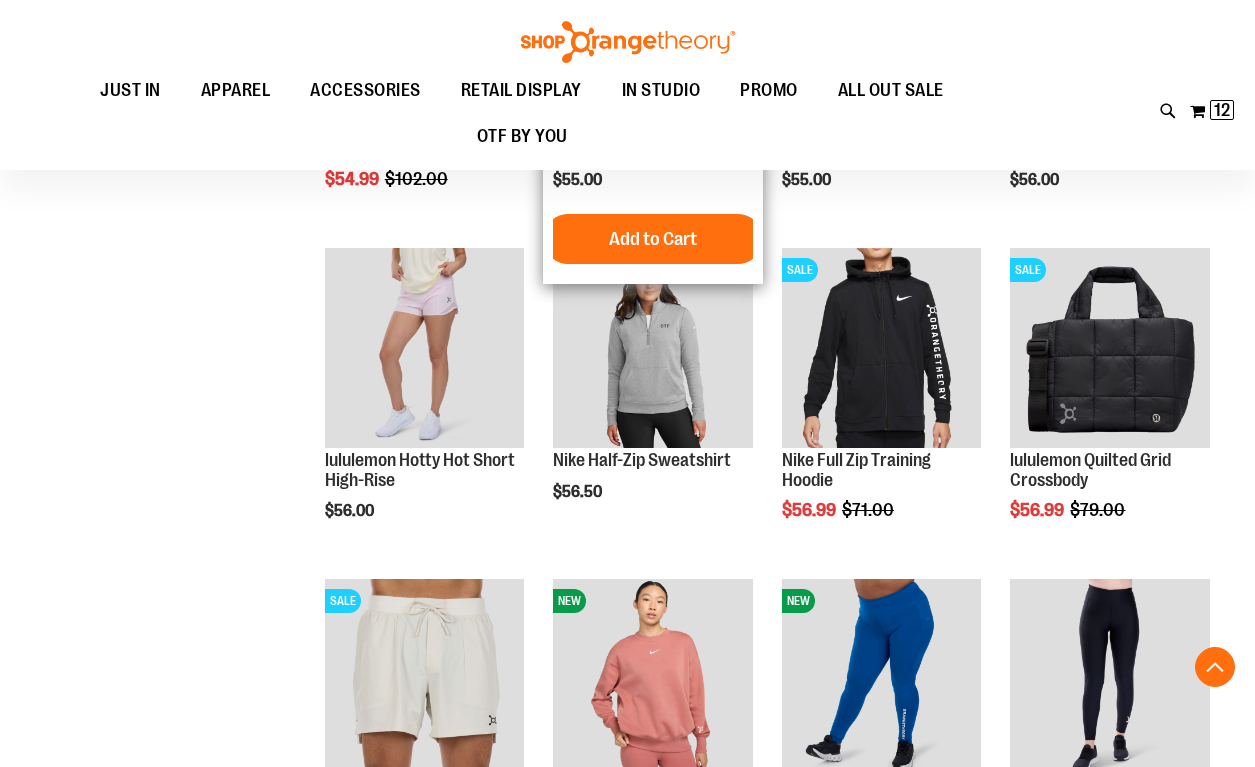 scroll, scrollTop: 5290, scrollLeft: 0, axis: vertical 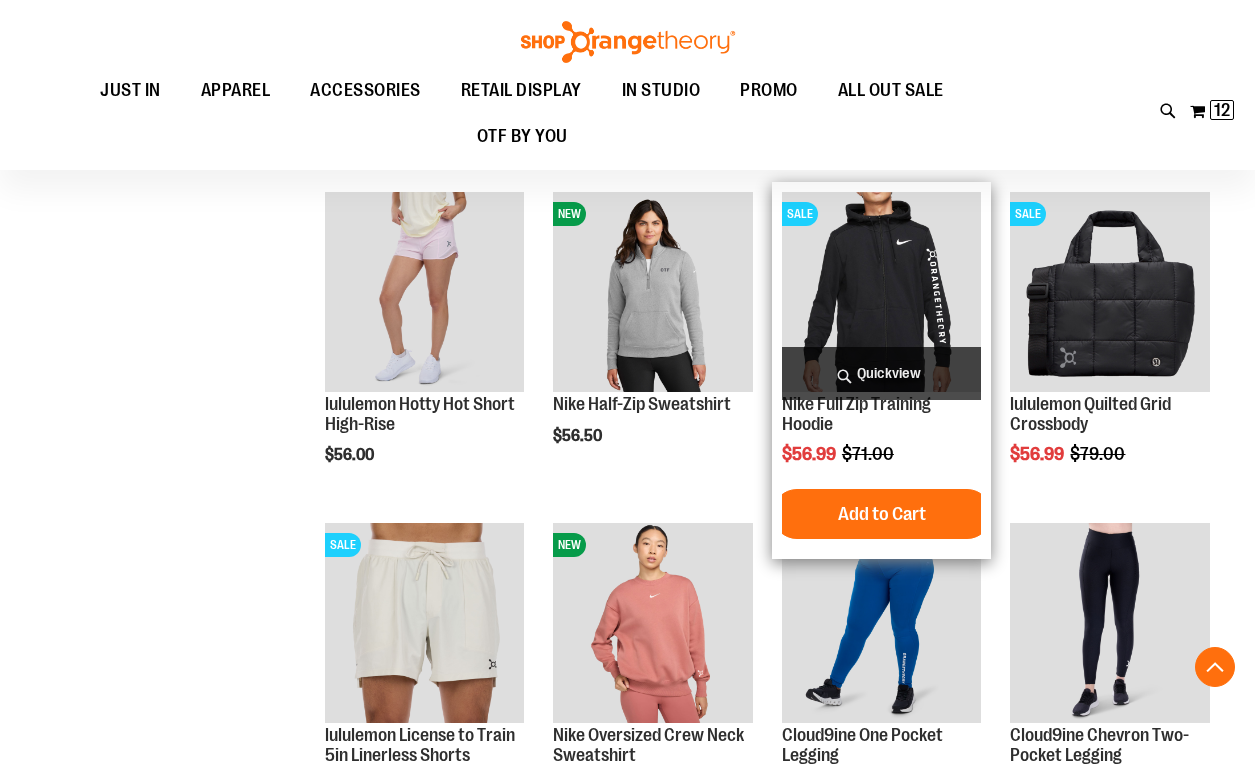 click at bounding box center (881, 291) 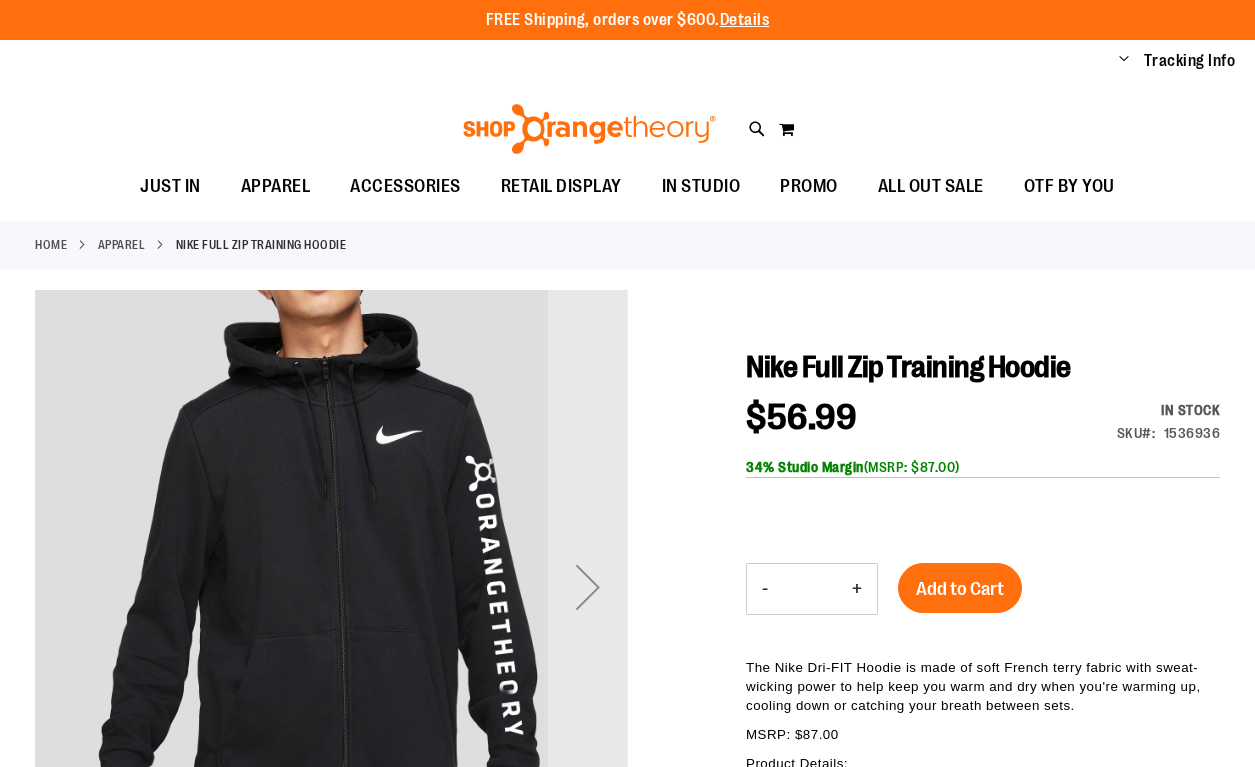 scroll, scrollTop: 0, scrollLeft: 0, axis: both 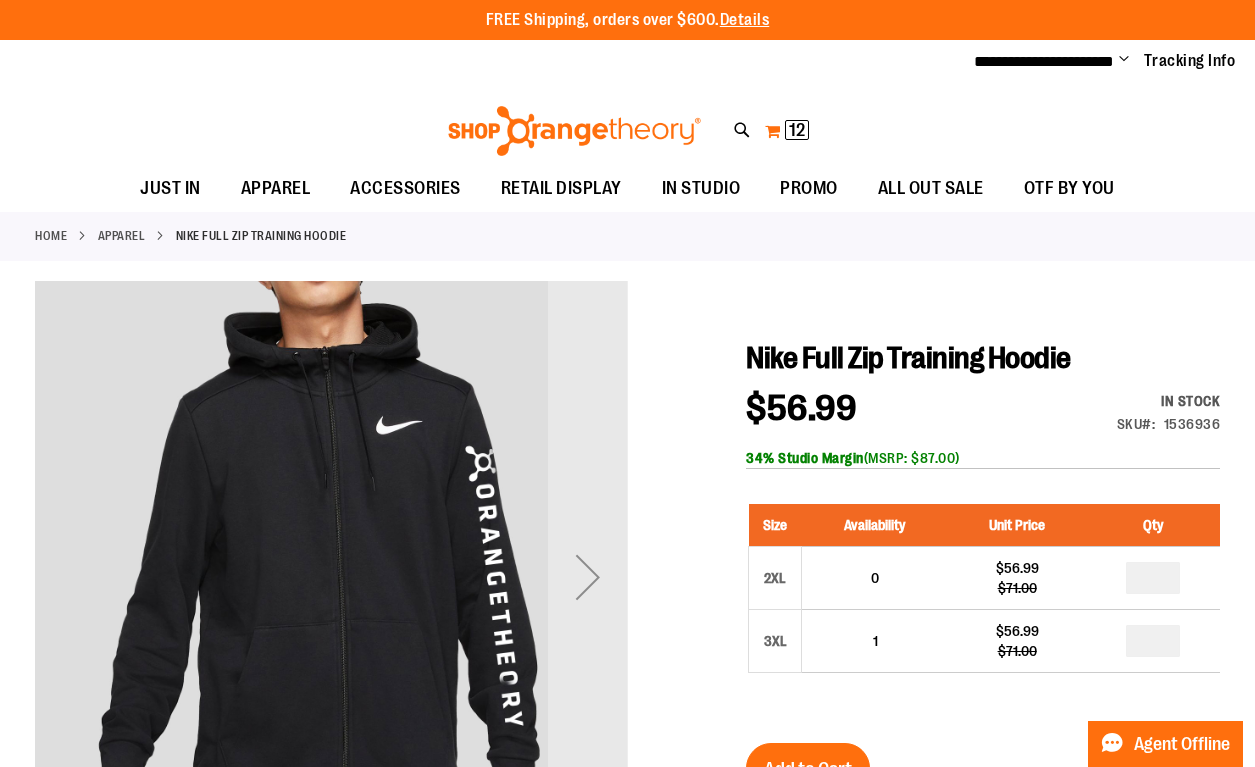click on "12" at bounding box center (797, 130) 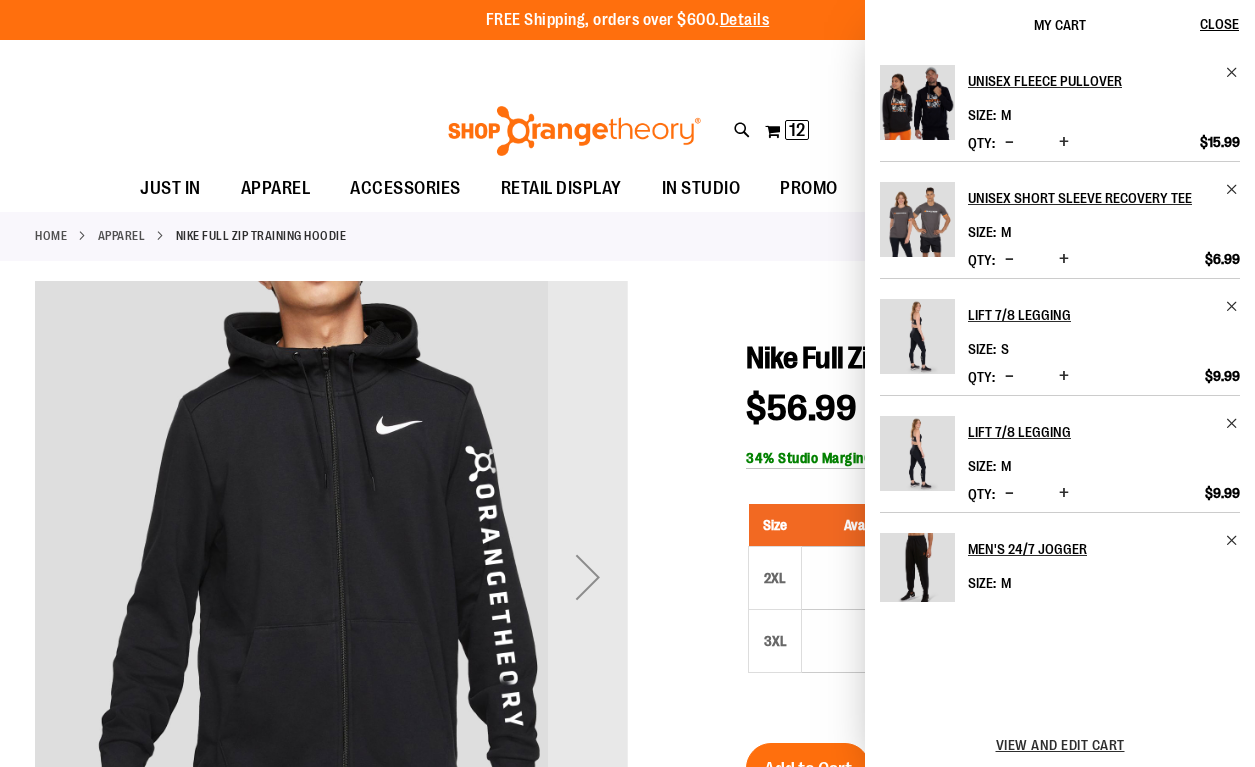click on "My Cart" at bounding box center [1060, 25] 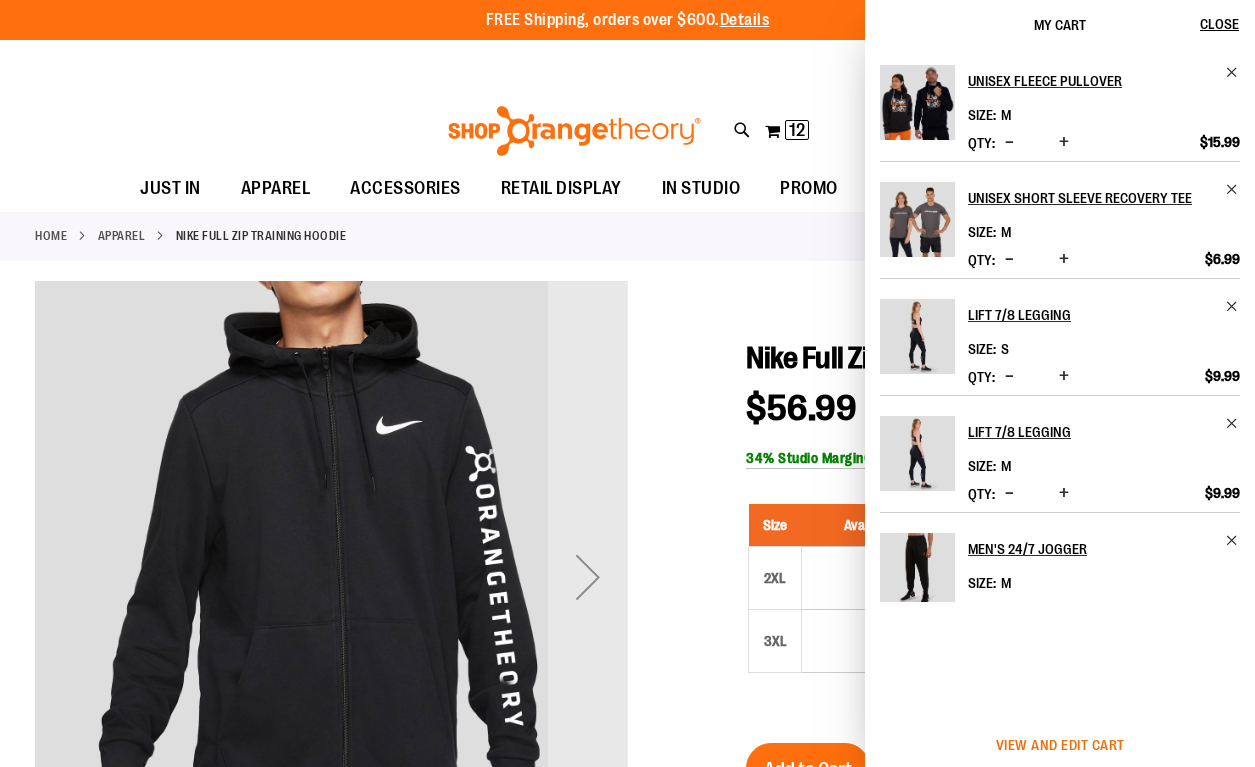click on "View and edit cart" at bounding box center [1060, 745] 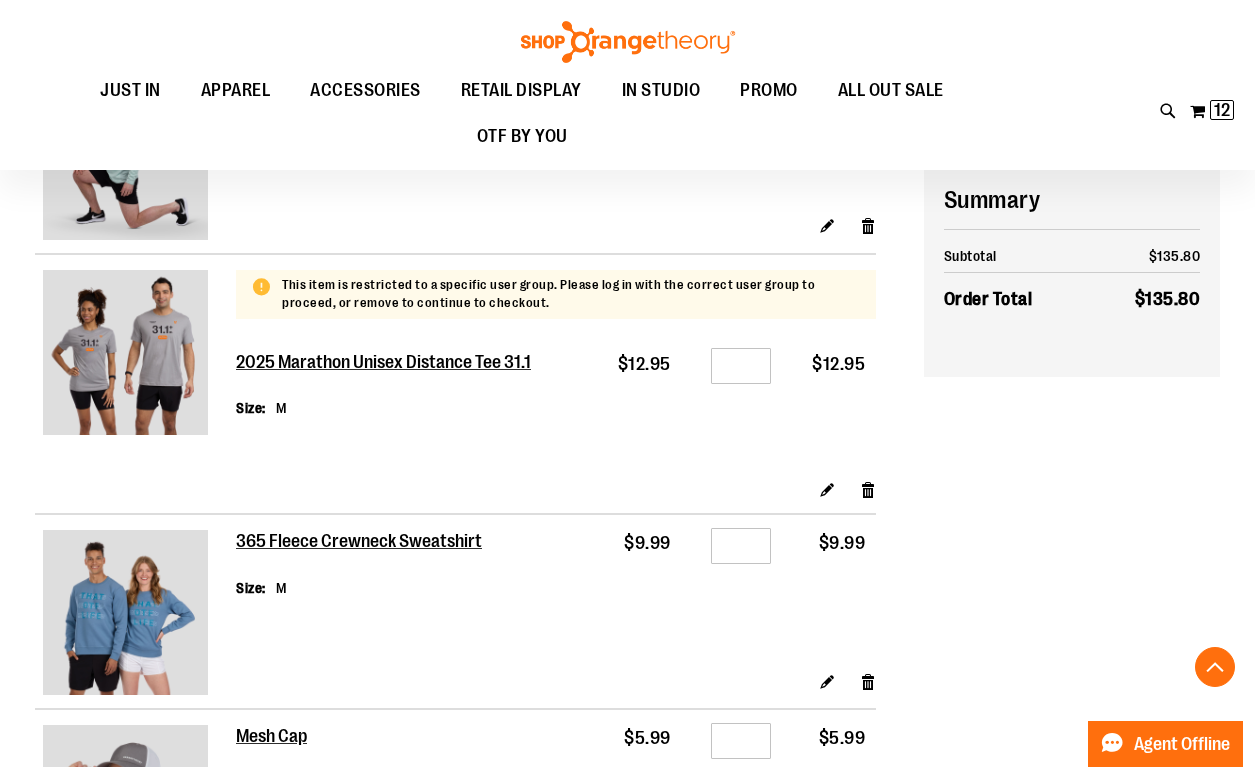 scroll, scrollTop: 336, scrollLeft: 0, axis: vertical 